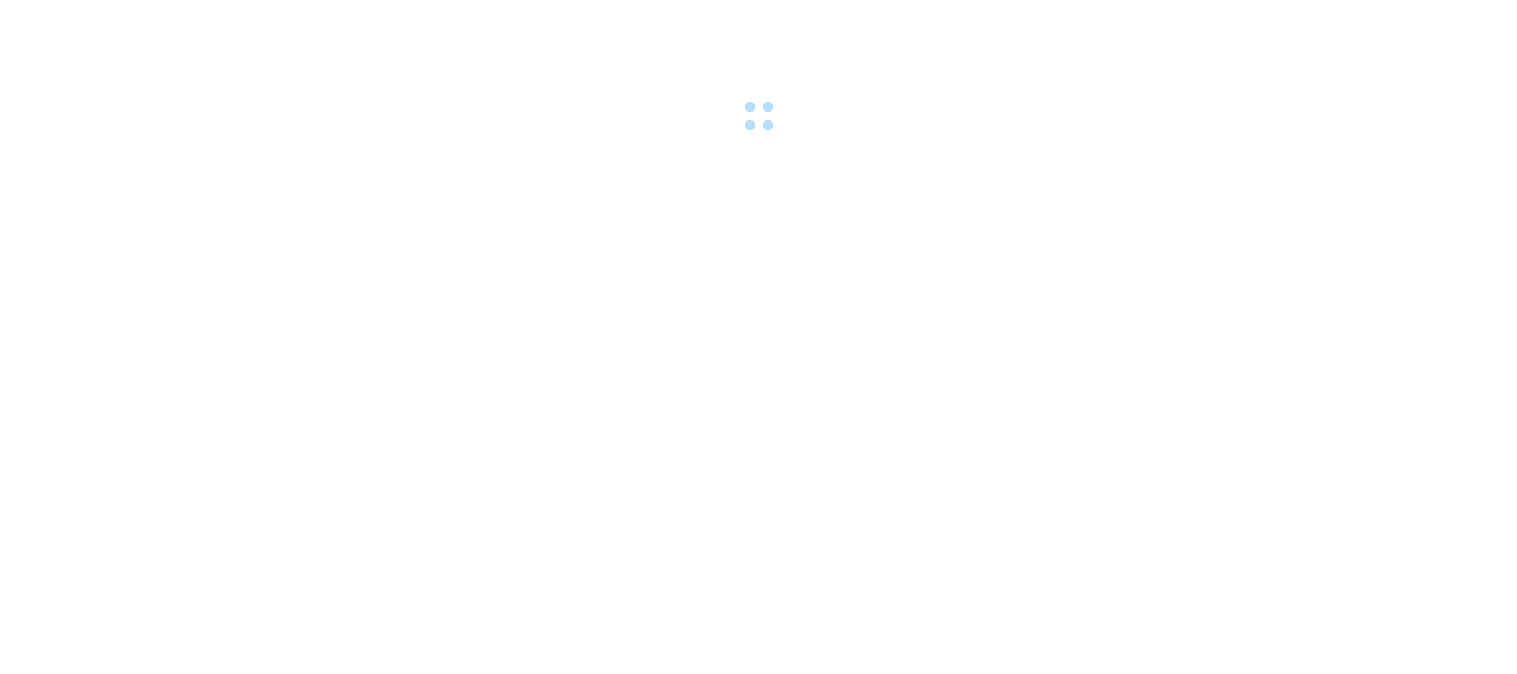 scroll, scrollTop: 0, scrollLeft: 0, axis: both 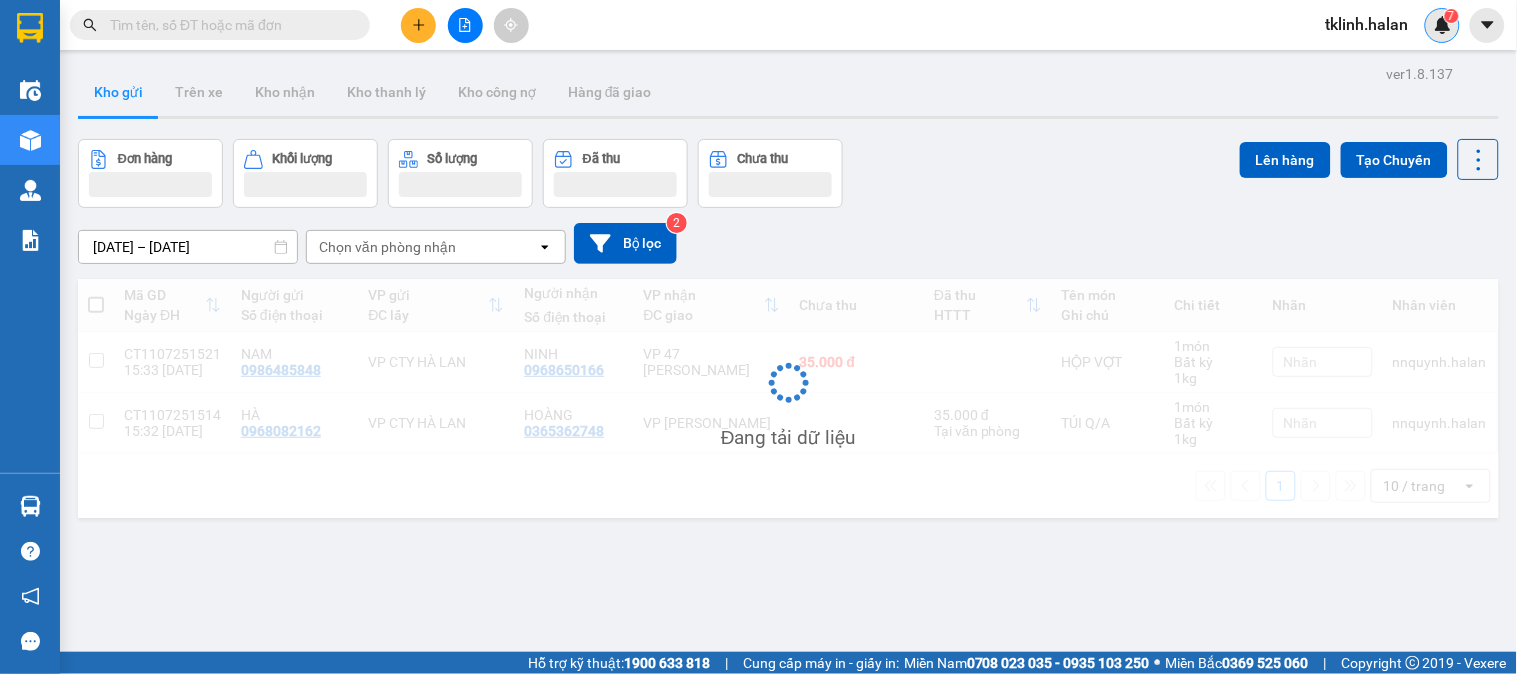 click at bounding box center (1443, 25) 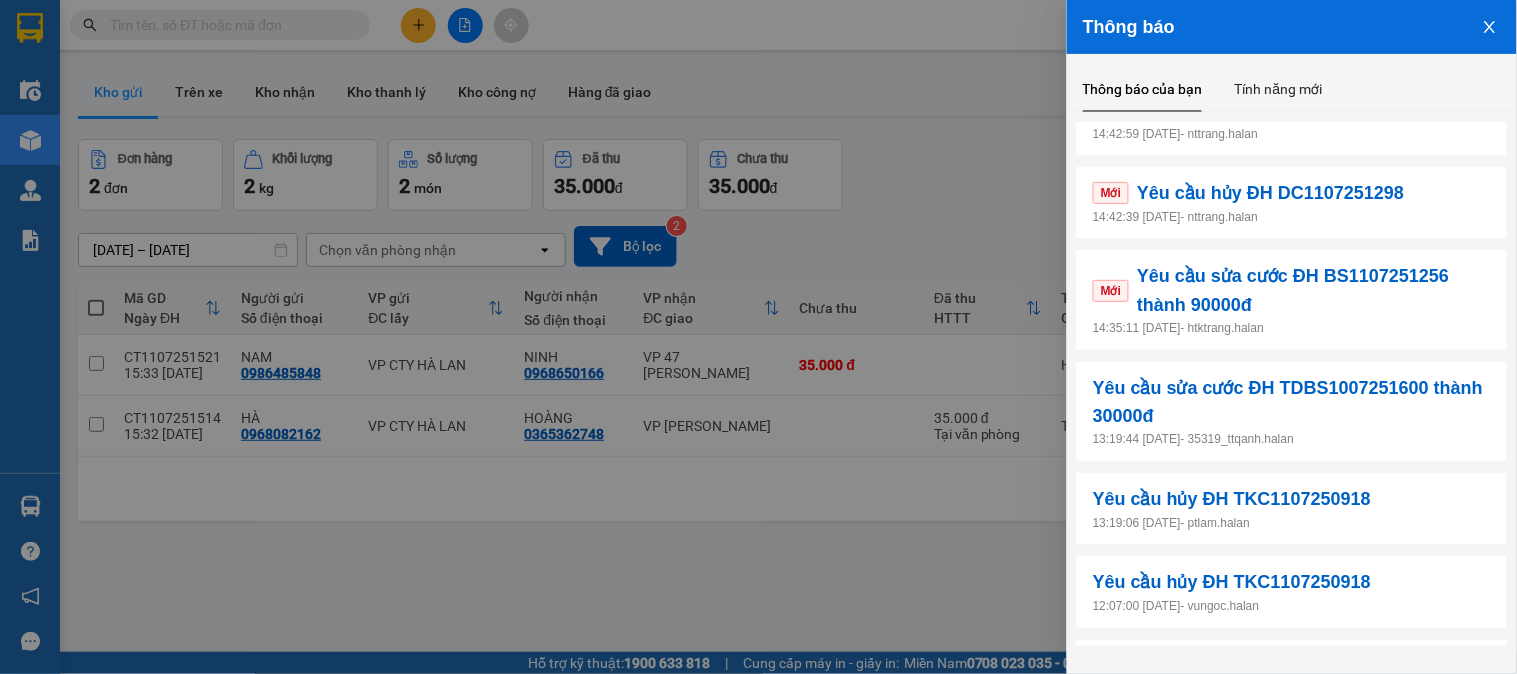 scroll, scrollTop: 333, scrollLeft: 0, axis: vertical 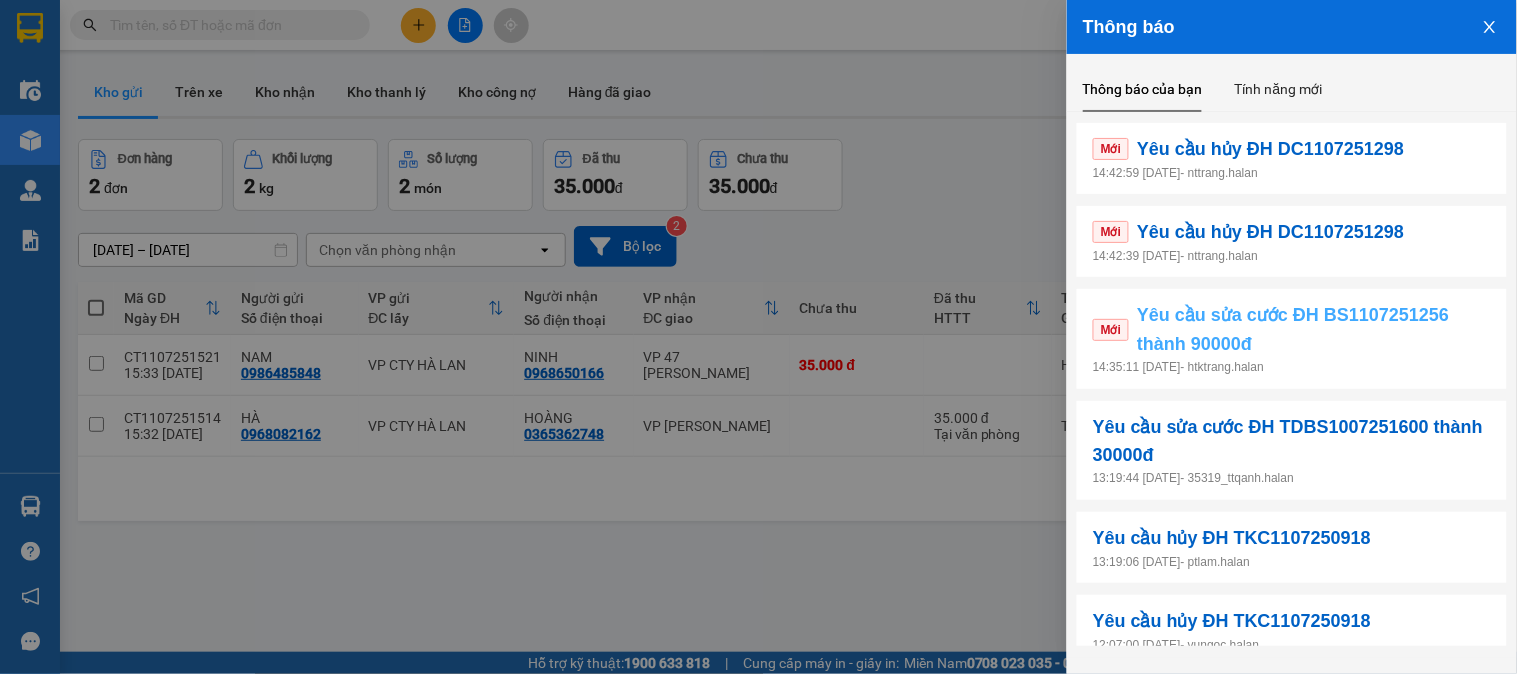 click on "Yêu cầu sửa cước ĐH BS1107251256 thành 90000đ" at bounding box center (1314, 329) 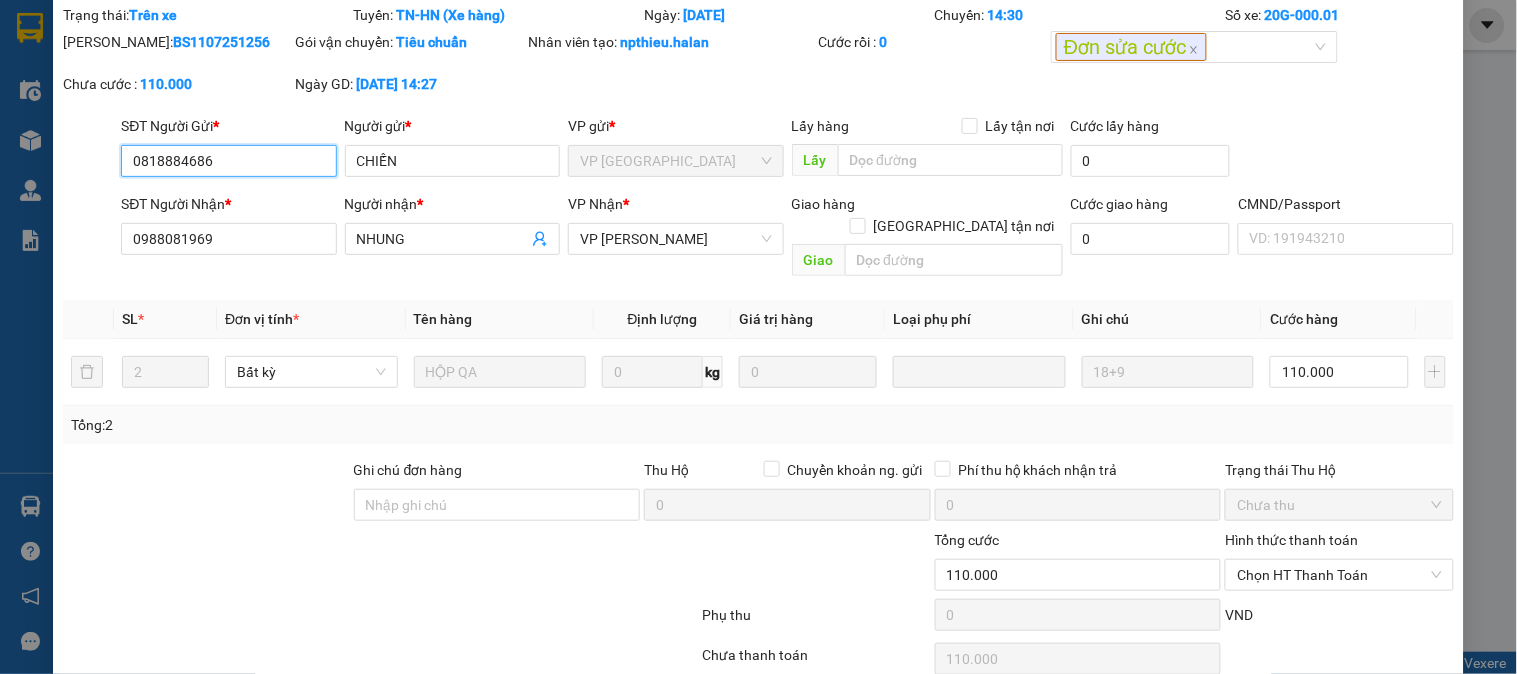 scroll, scrollTop: 136, scrollLeft: 0, axis: vertical 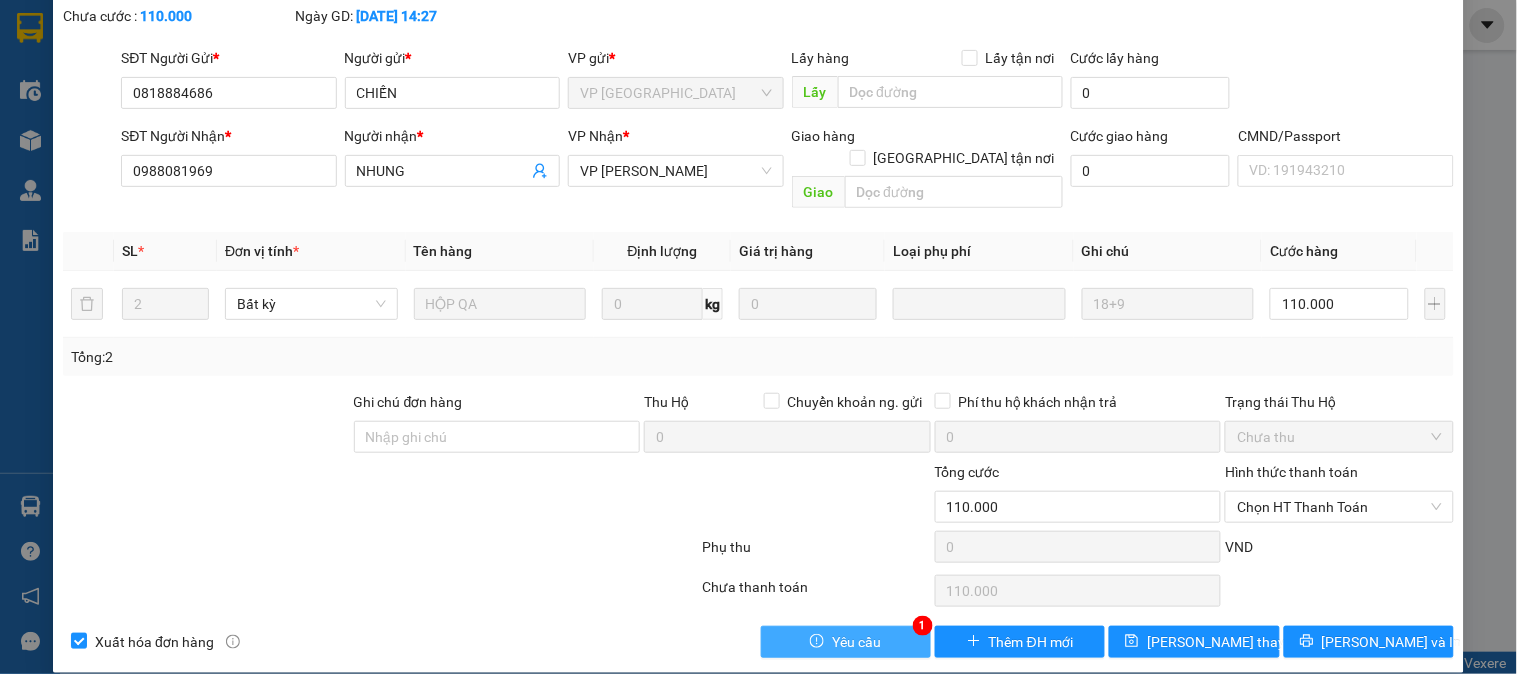 click on "Yêu cầu" at bounding box center [856, 642] 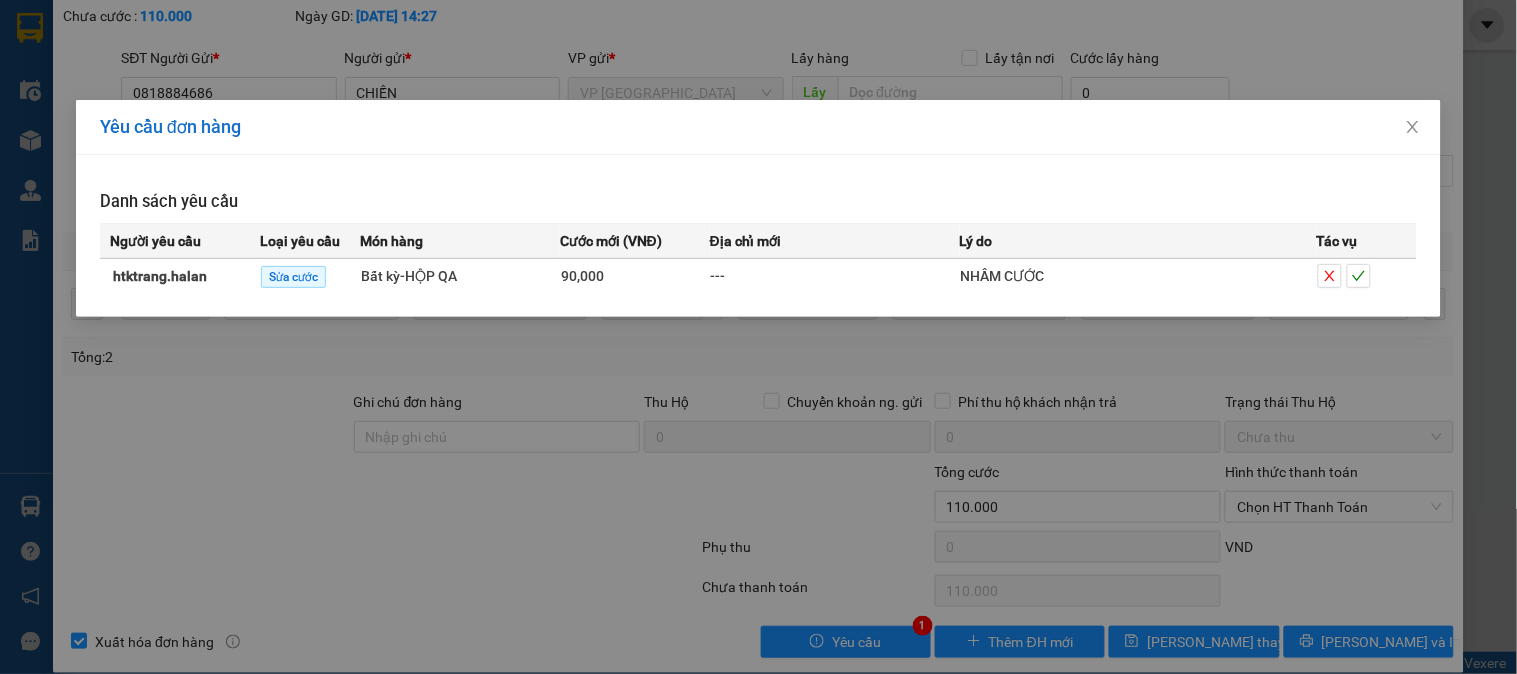 click on "Yêu cầu đơn hàng Danh sách yêu cầu Người yêu cầu Loại yêu cầu Món hàng Cước mới (VNĐ) Địa chỉ mới Lý do Tác vụ htktrang.halan Sửa cước Bất kỳ  -  HỘP QA 90,000 --- NHẦM CƯỚC" at bounding box center (758, 337) 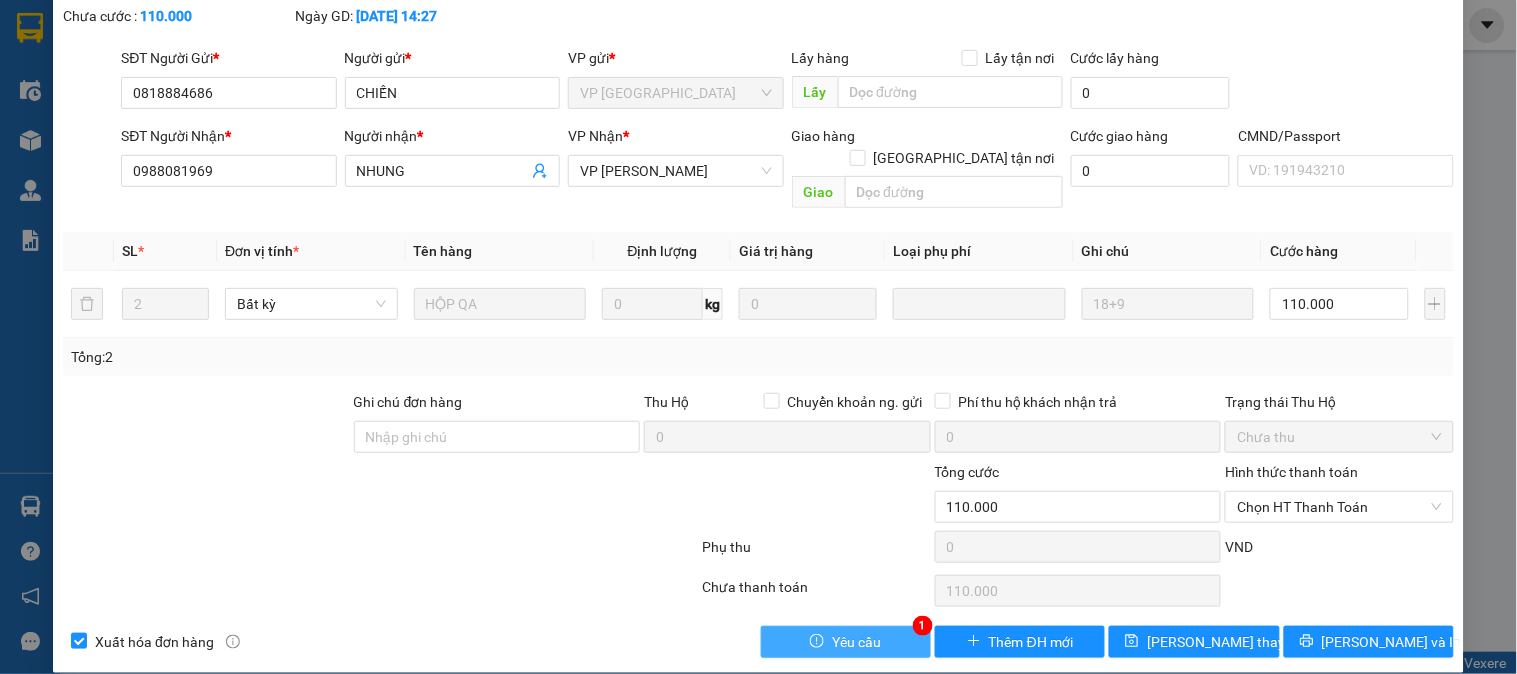click on "Yêu cầu" at bounding box center [856, 642] 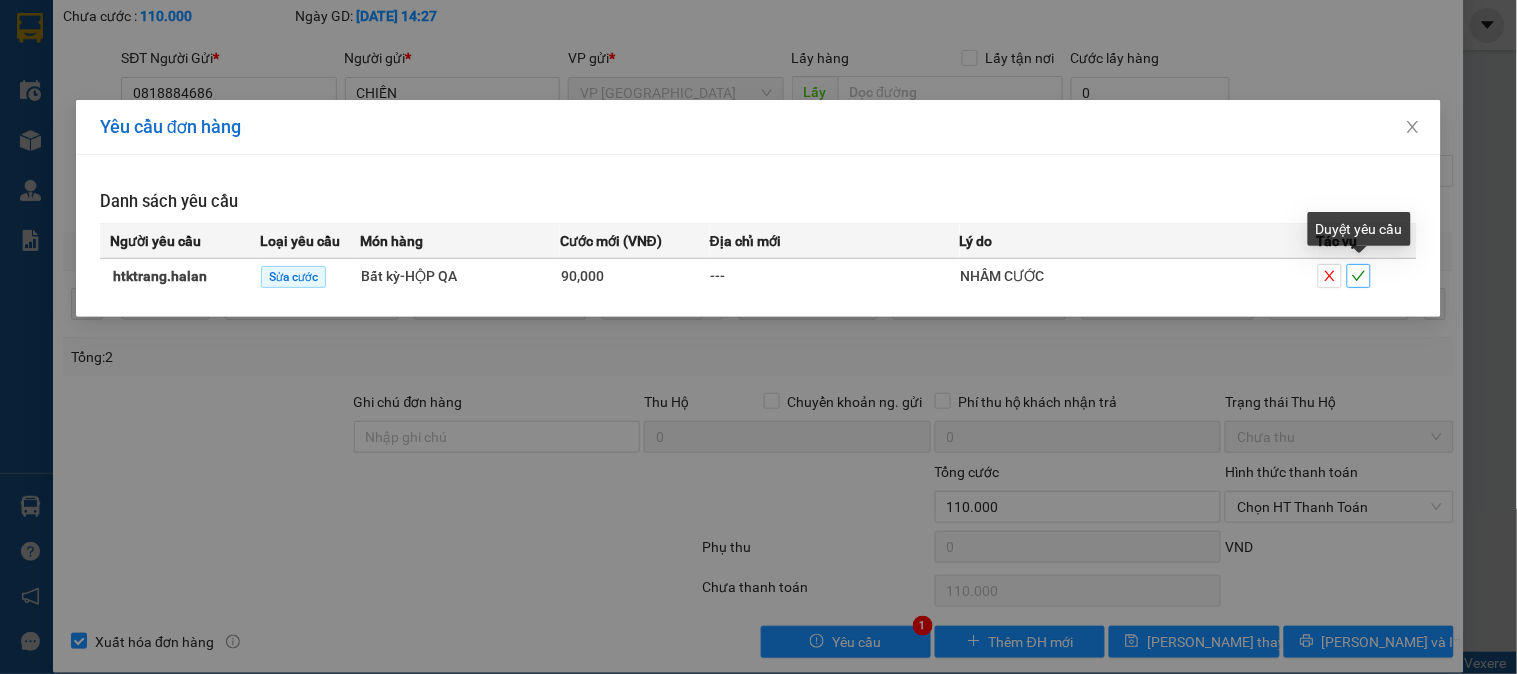 click 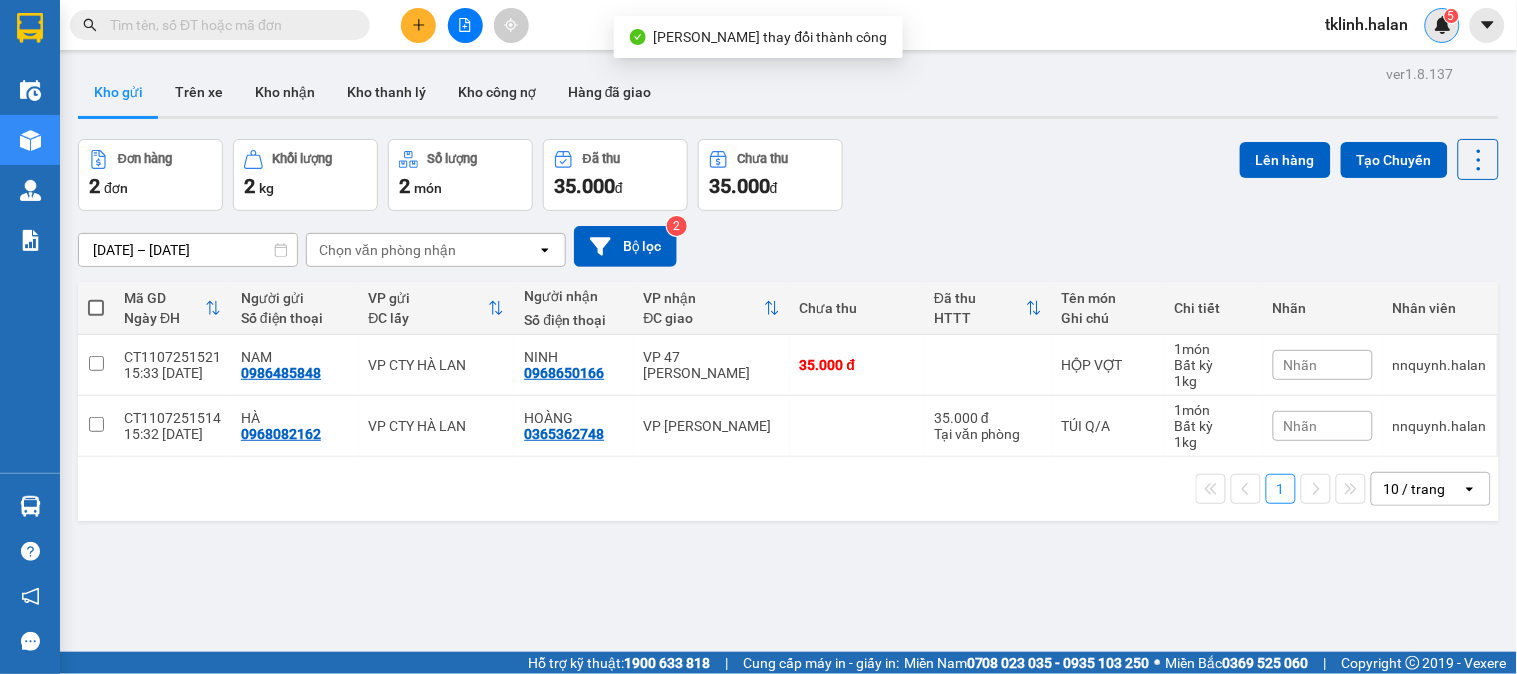 click at bounding box center [1443, 25] 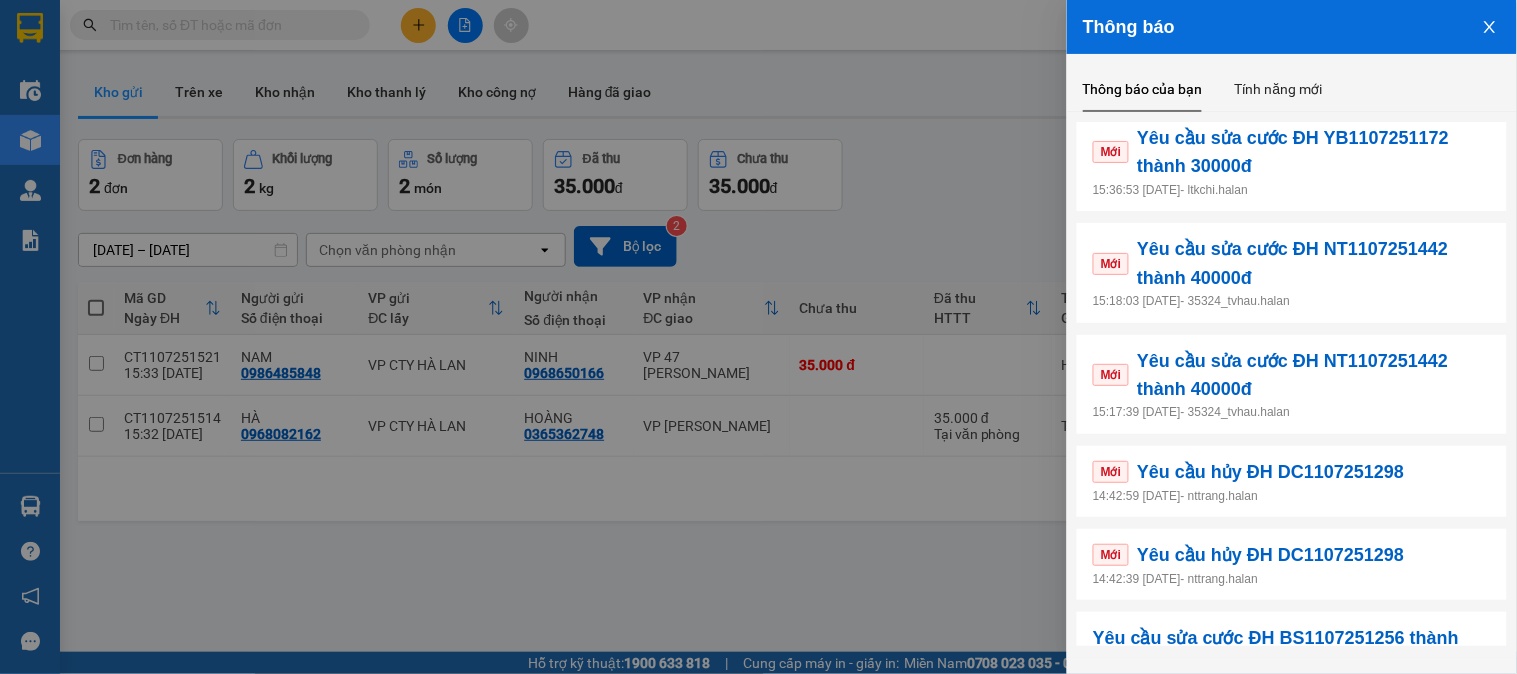 scroll, scrollTop: 0, scrollLeft: 0, axis: both 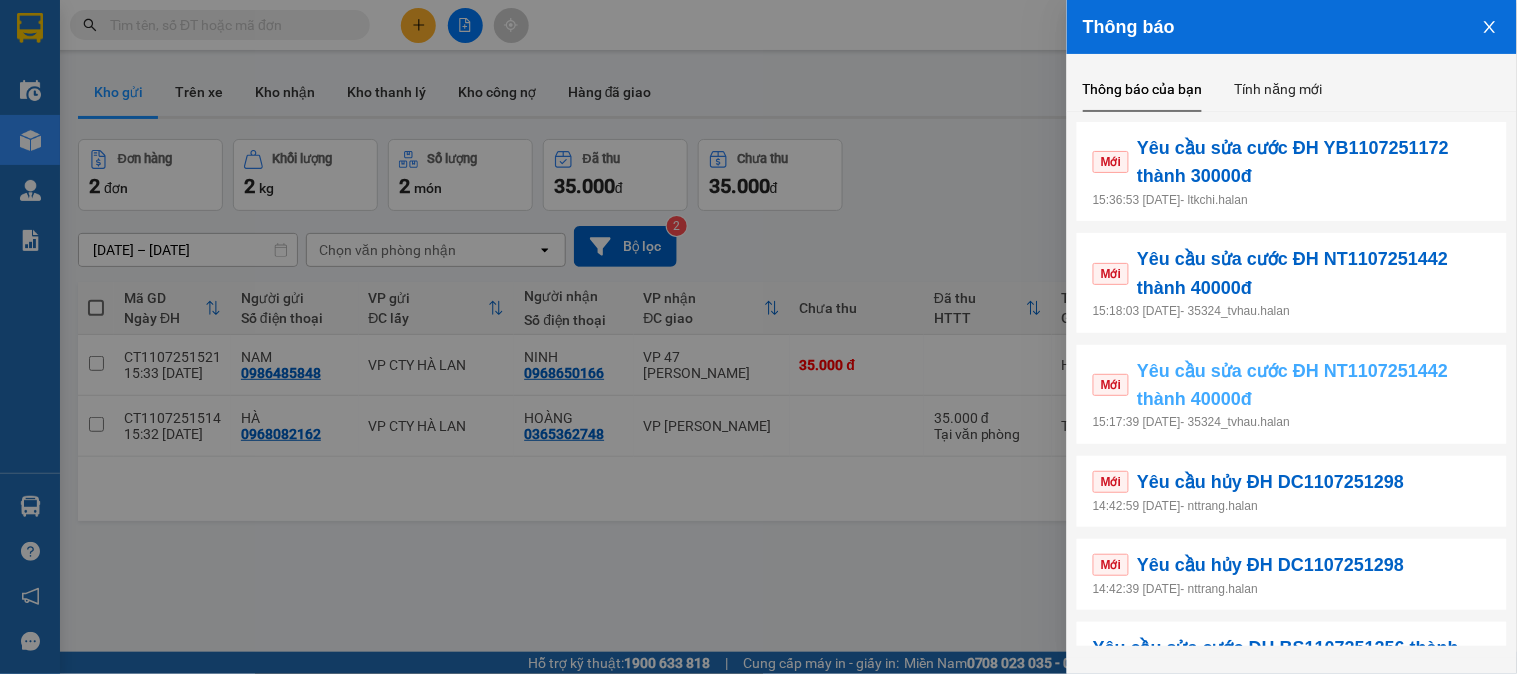 click on "Yêu cầu sửa cước ĐH NT1107251442 thành 40000đ" at bounding box center [1314, 385] 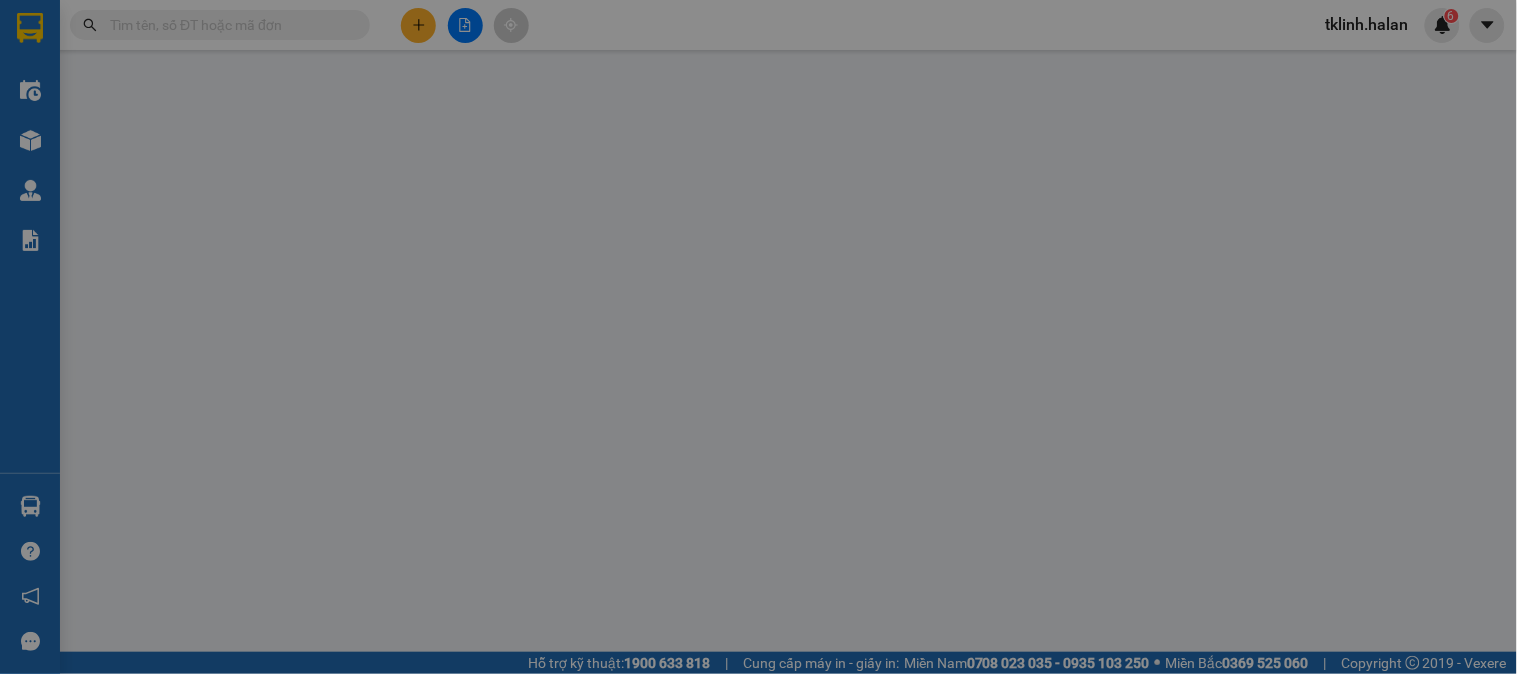 type on "0775619754" 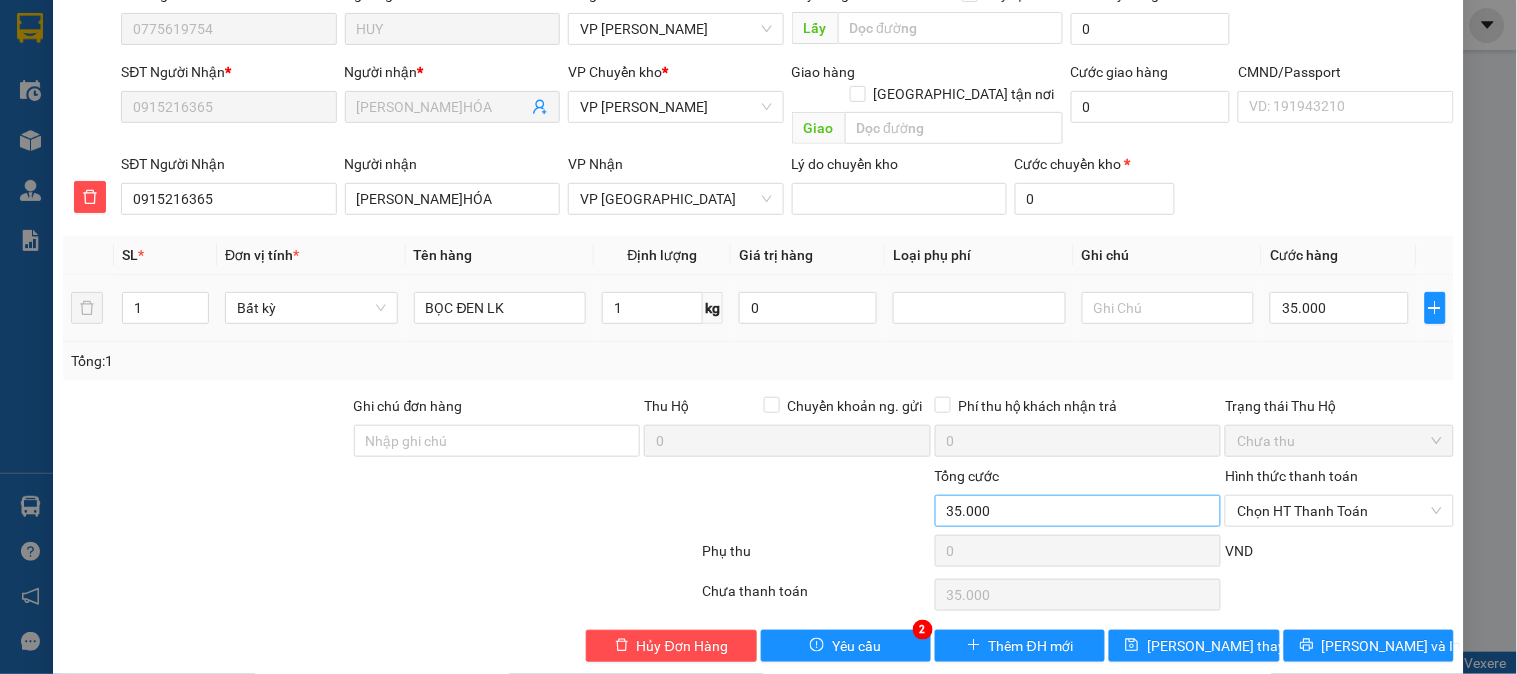 scroll, scrollTop: 177, scrollLeft: 0, axis: vertical 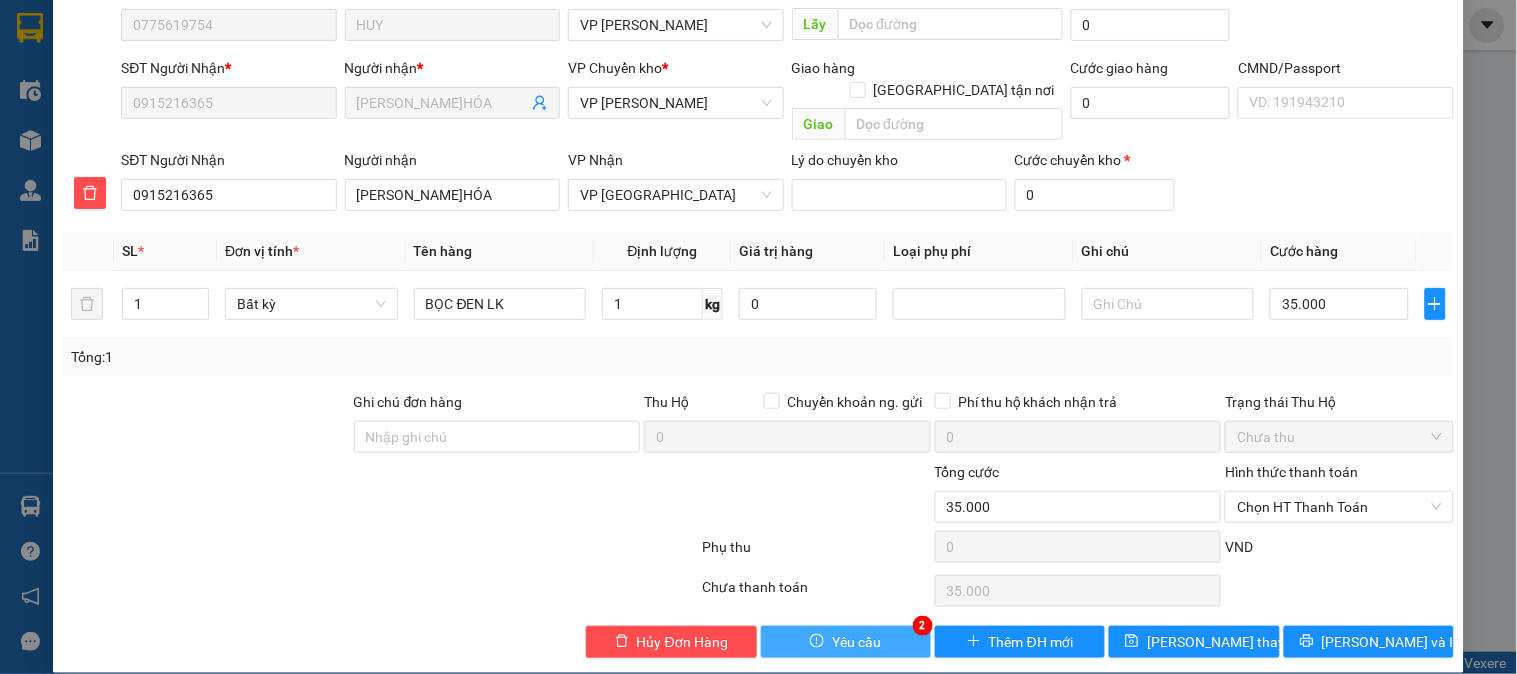click on "Yêu cầu" at bounding box center [846, 642] 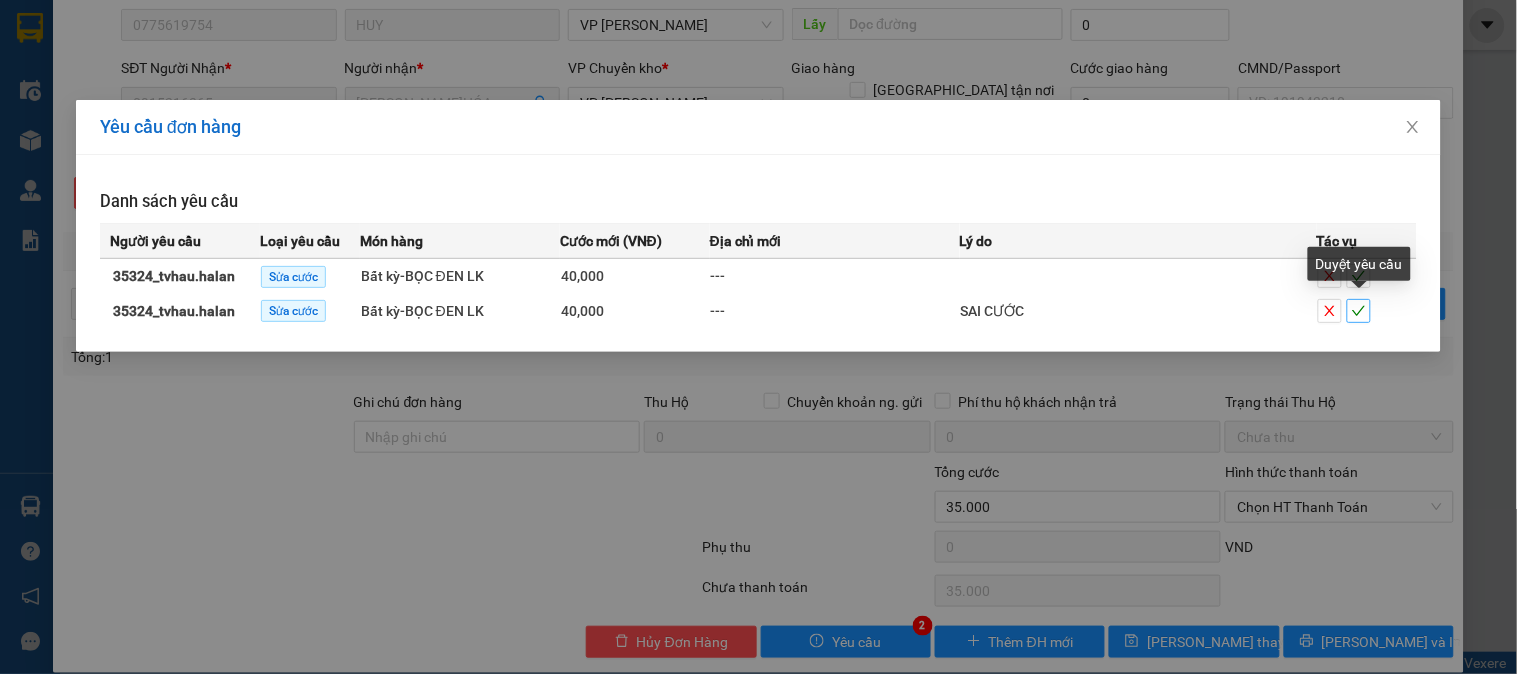 click 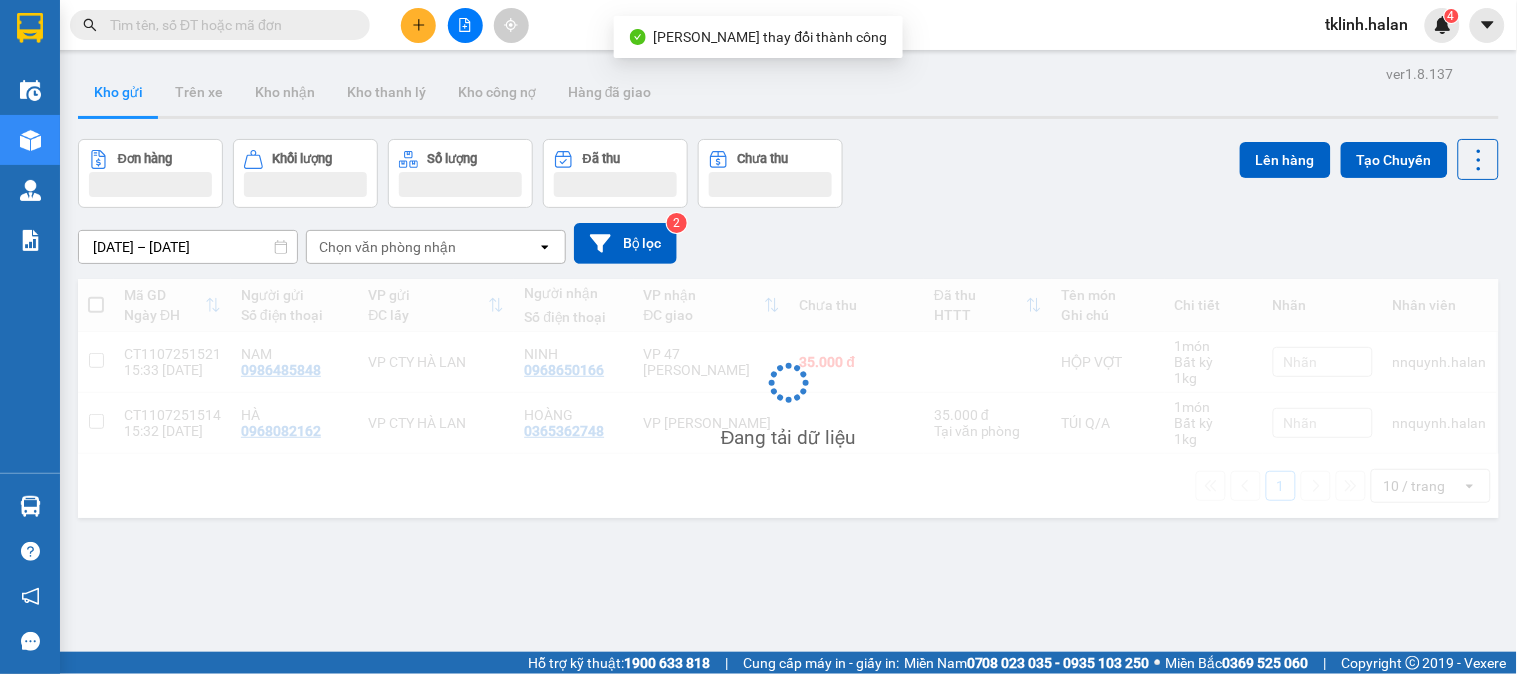click on "4" at bounding box center [1451, 16] 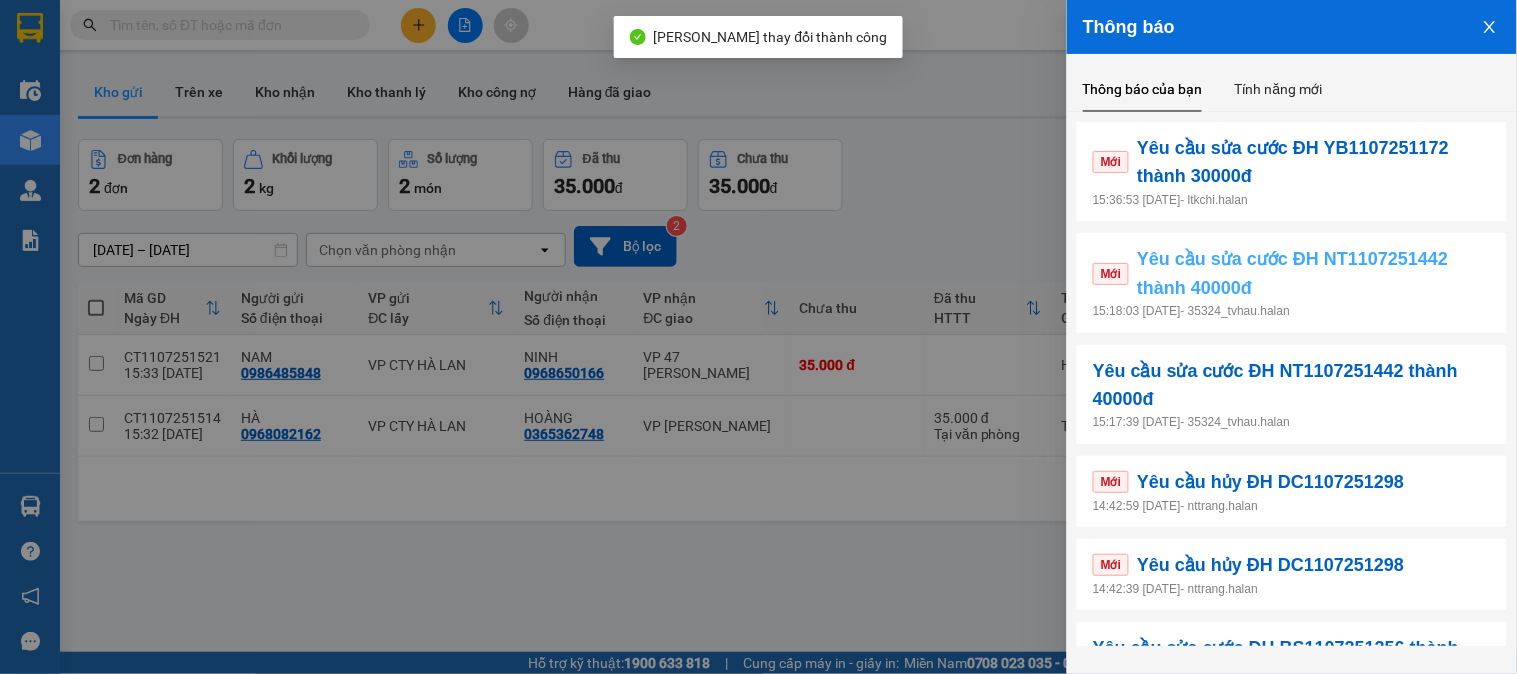 click on "Yêu cầu sửa cước ĐH NT1107251442 thành 40000đ" at bounding box center (1314, 273) 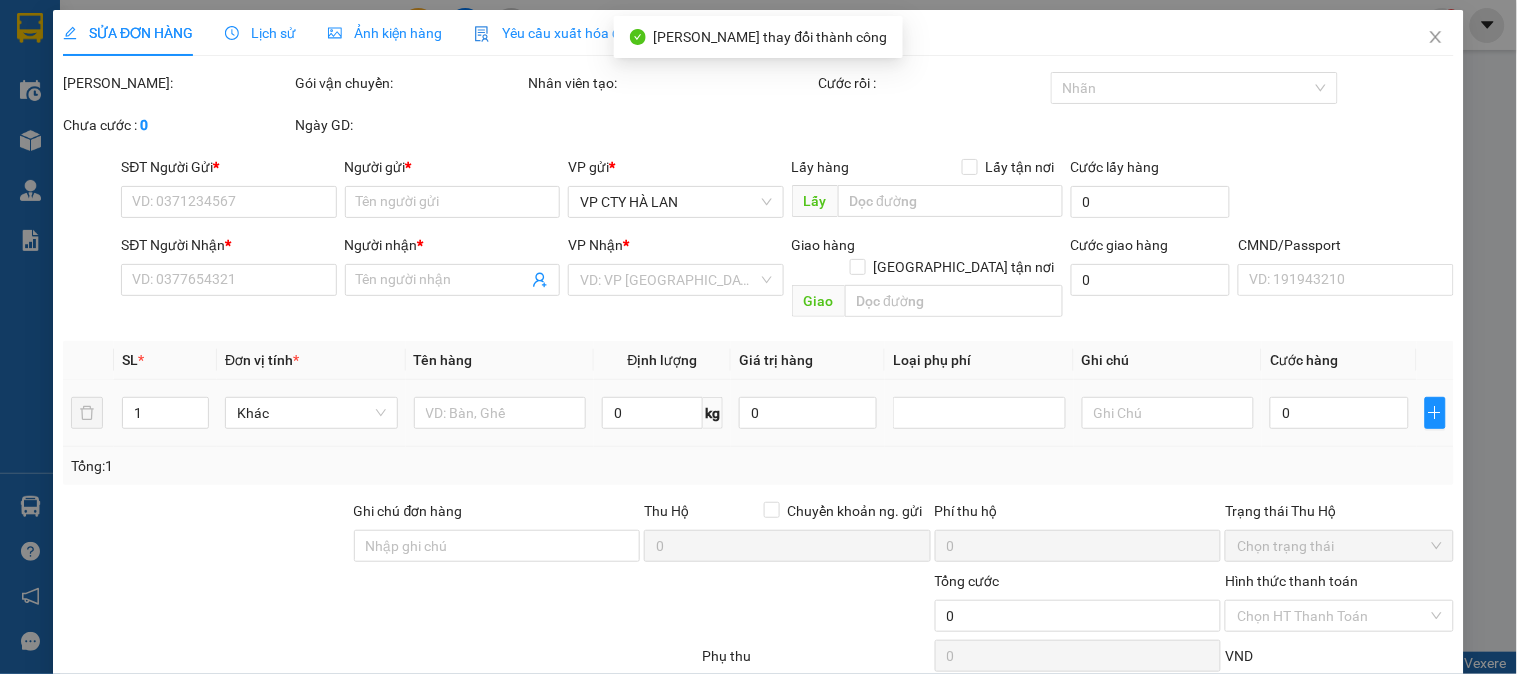 type on "0775619754" 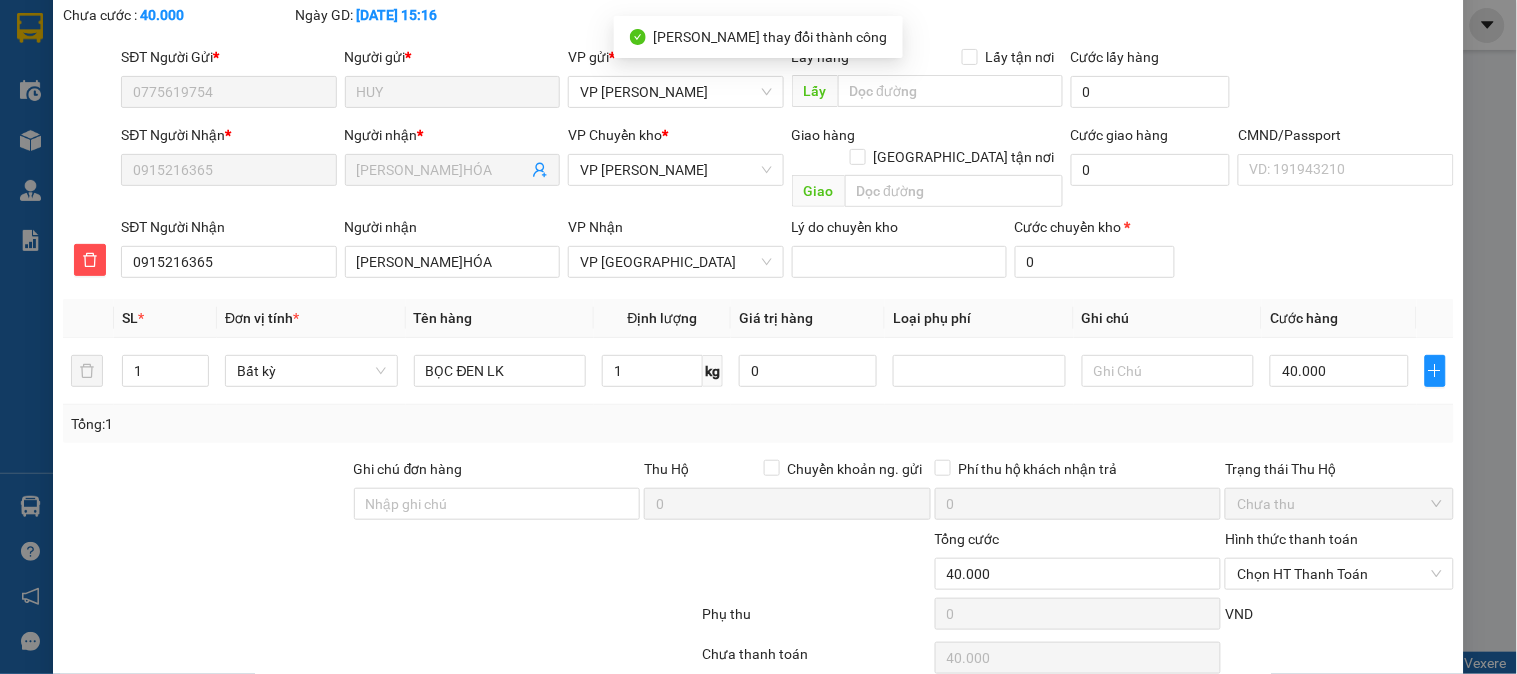 scroll, scrollTop: 177, scrollLeft: 0, axis: vertical 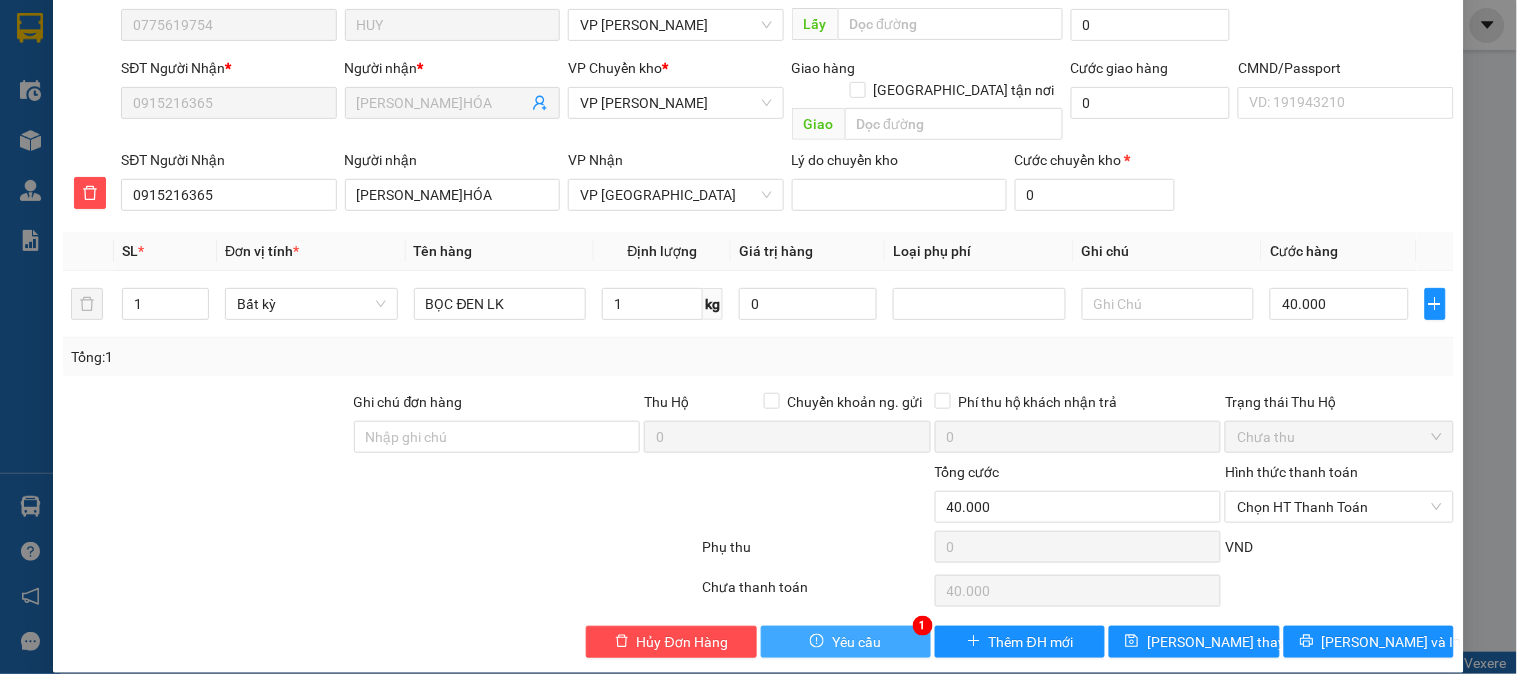 click on "Yêu cầu" at bounding box center (846, 642) 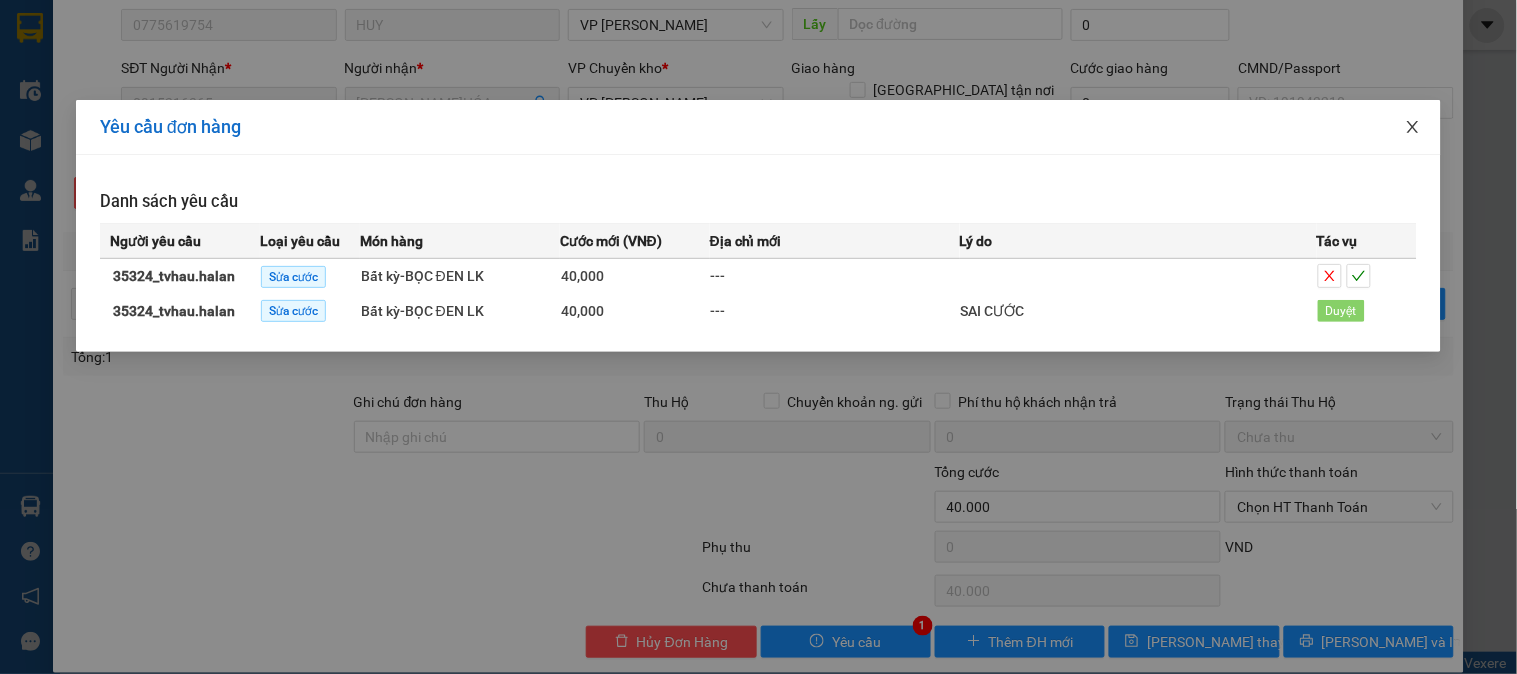 click 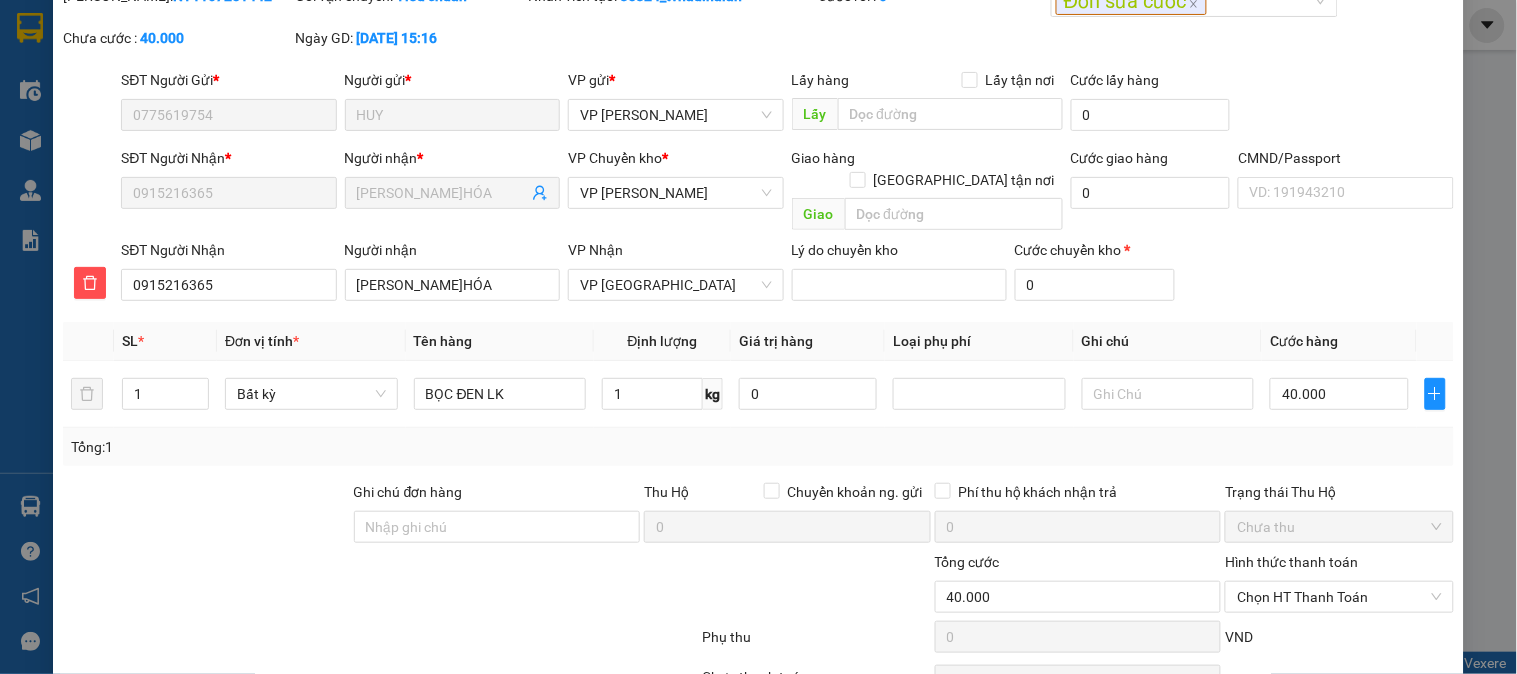 scroll, scrollTop: 0, scrollLeft: 0, axis: both 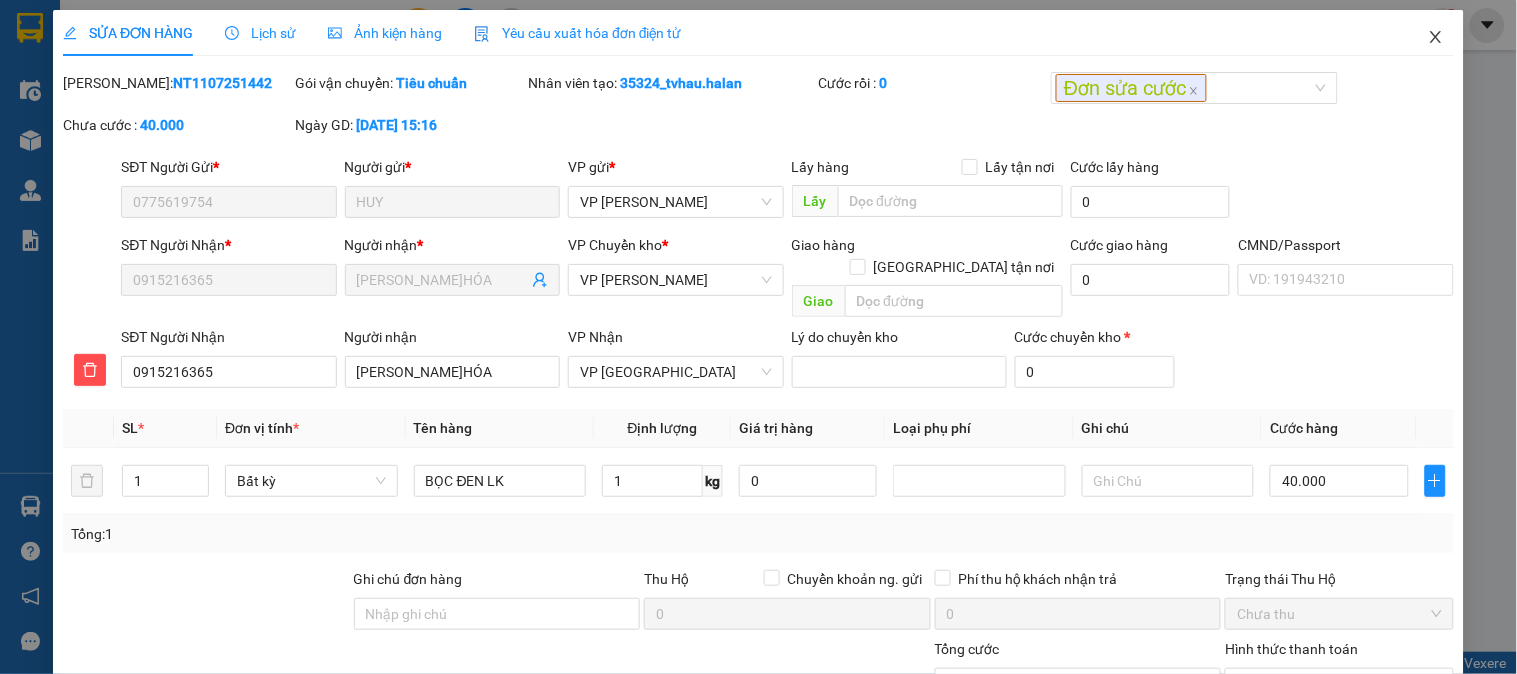 click 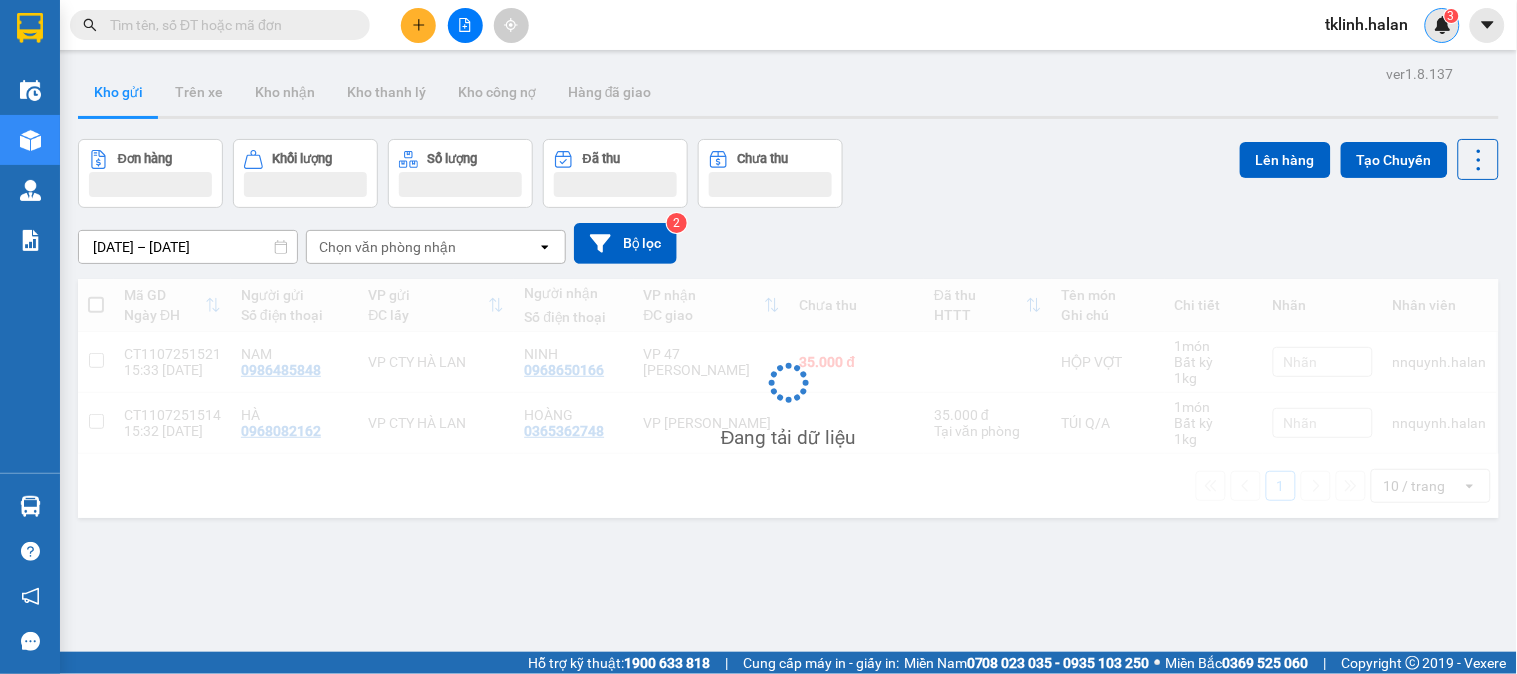click at bounding box center (1443, 25) 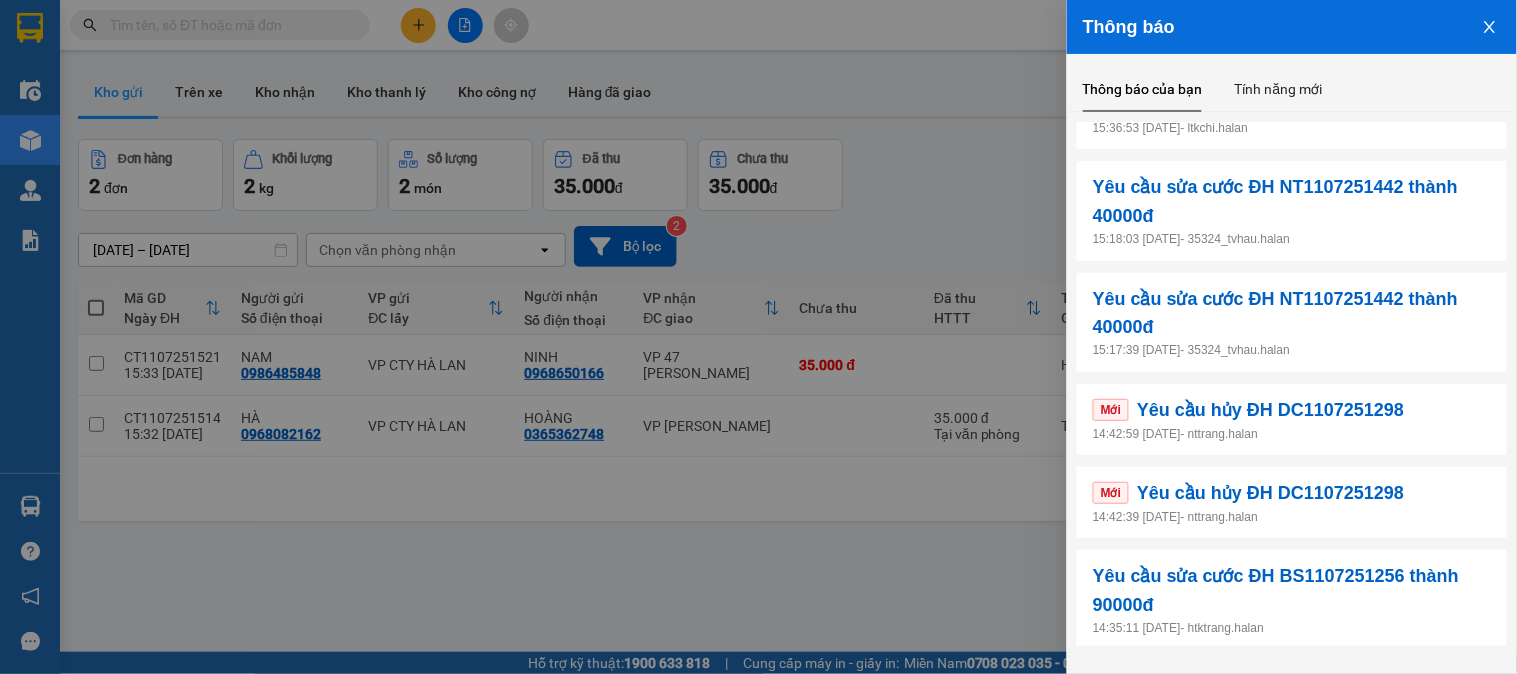 scroll, scrollTop: 111, scrollLeft: 0, axis: vertical 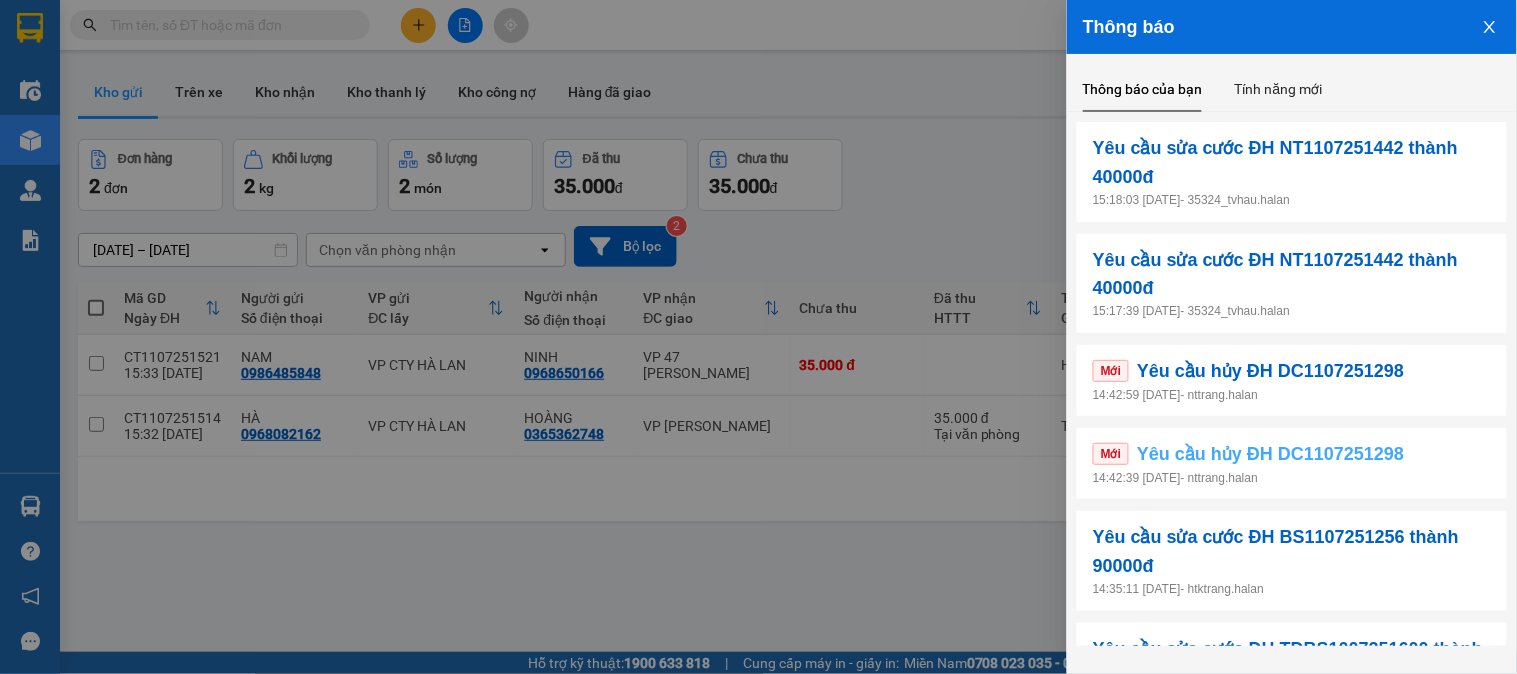 click on "Mới Yêu cầu hủy ĐH DC1107251298" at bounding box center (1292, 454) 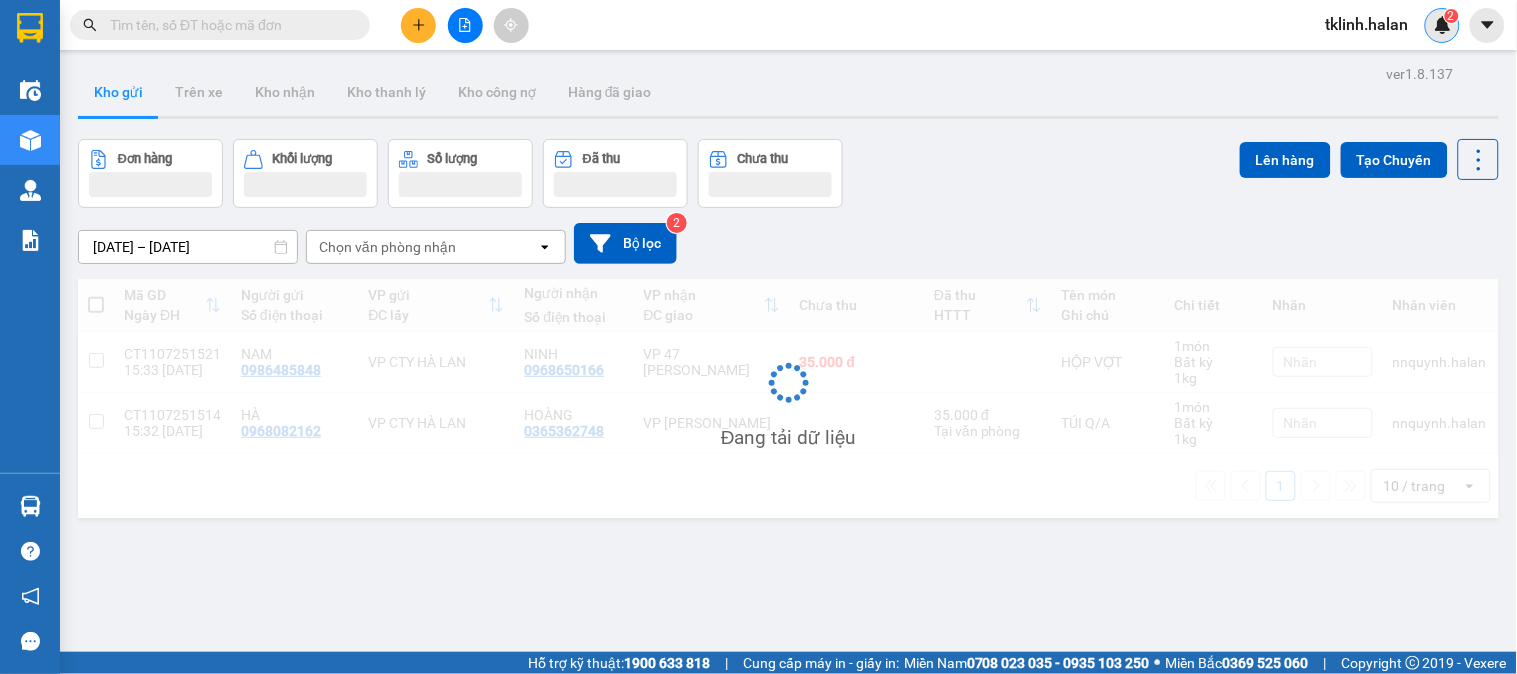 click on "2" at bounding box center (1451, 16) 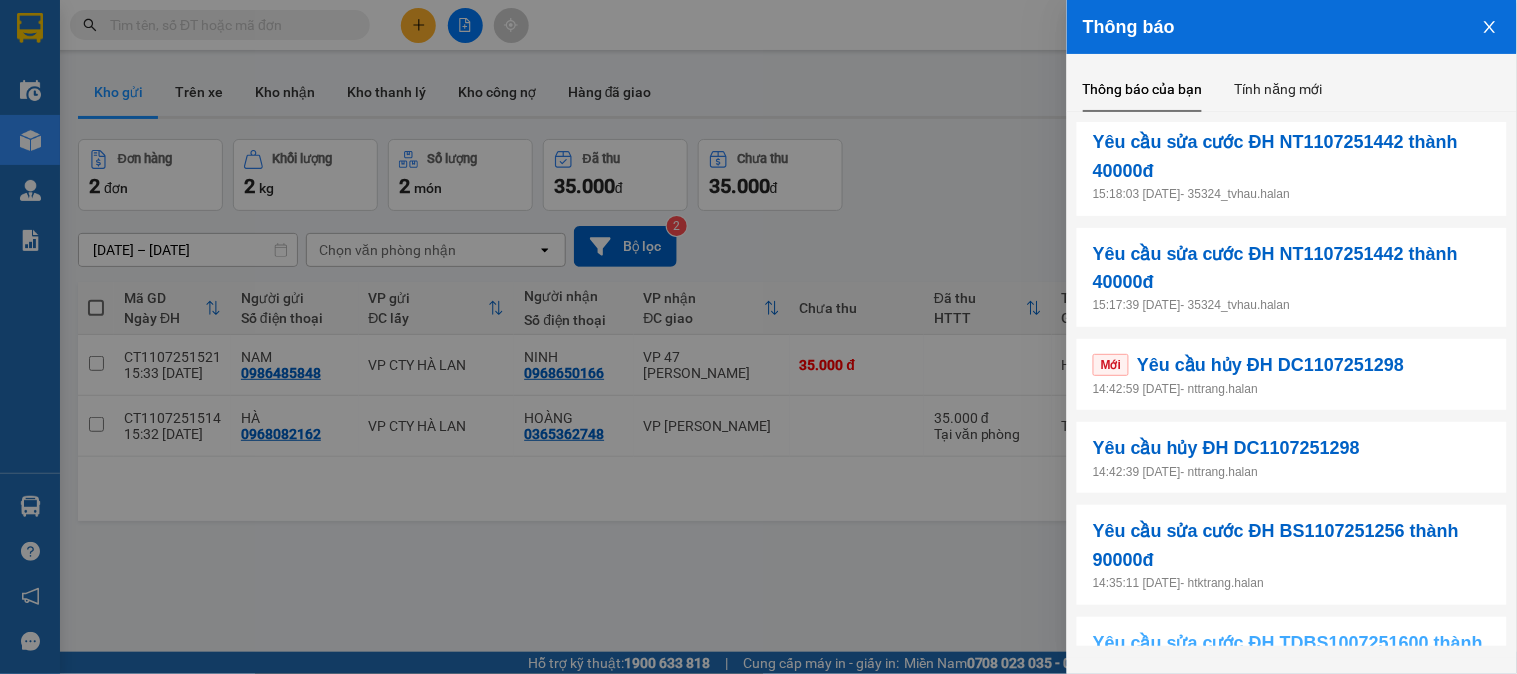 scroll, scrollTop: 0, scrollLeft: 0, axis: both 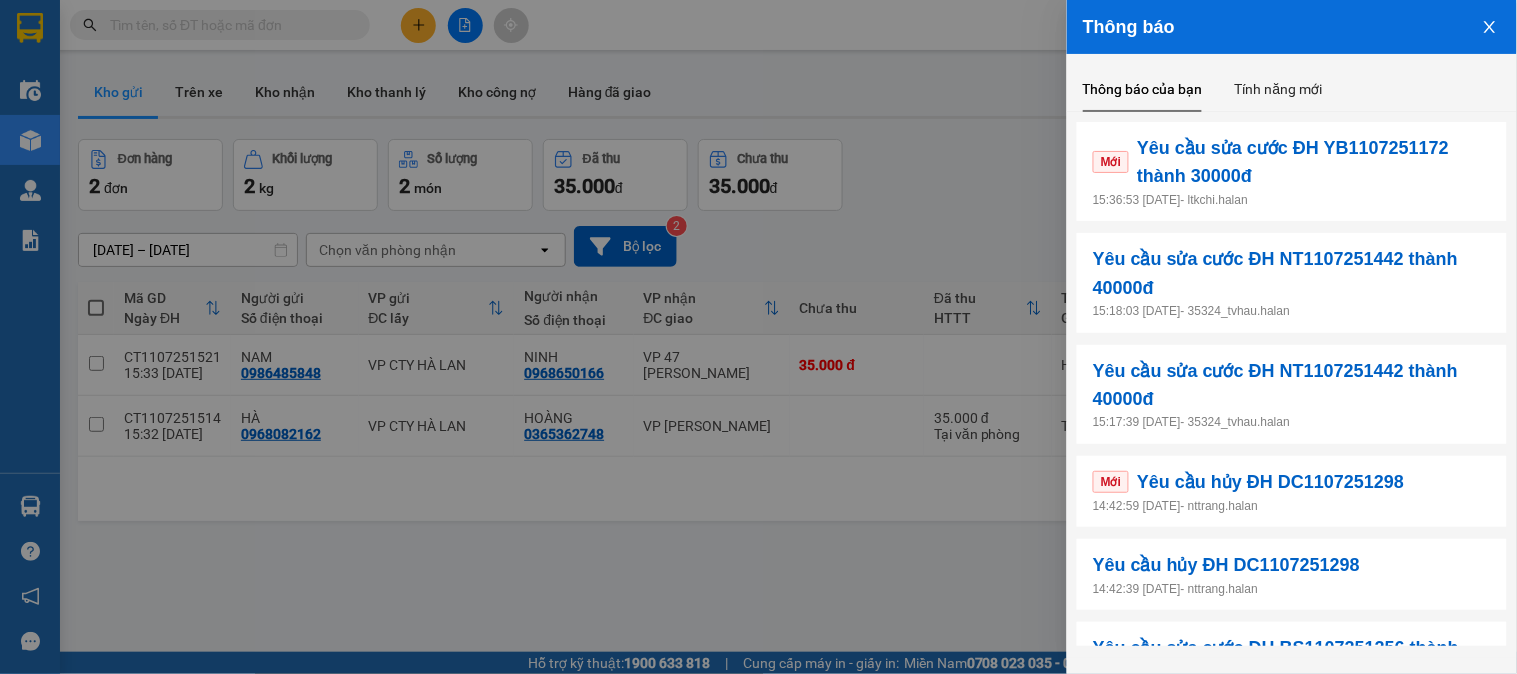 click on "14:42:59 11/07/2025  - nttrang.halan" at bounding box center [1292, 506] 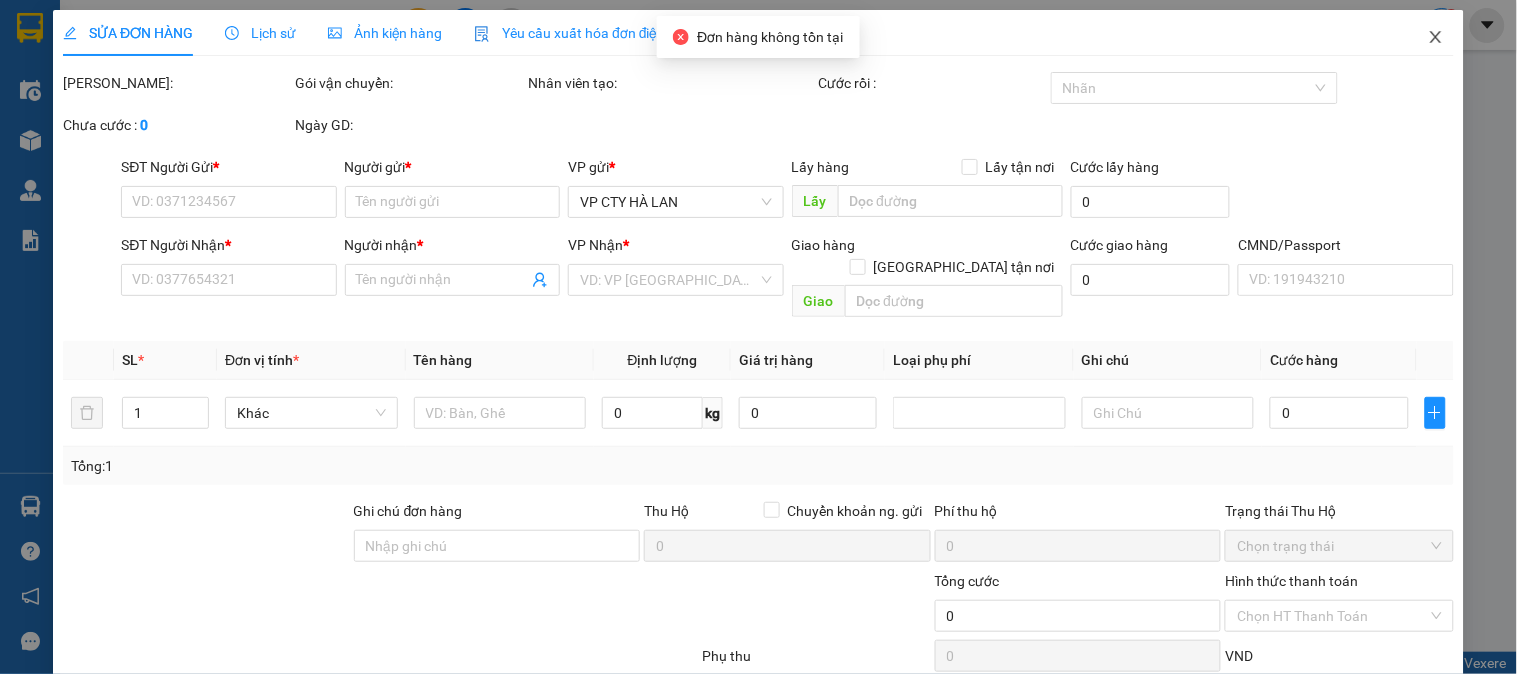 click at bounding box center [1436, 38] 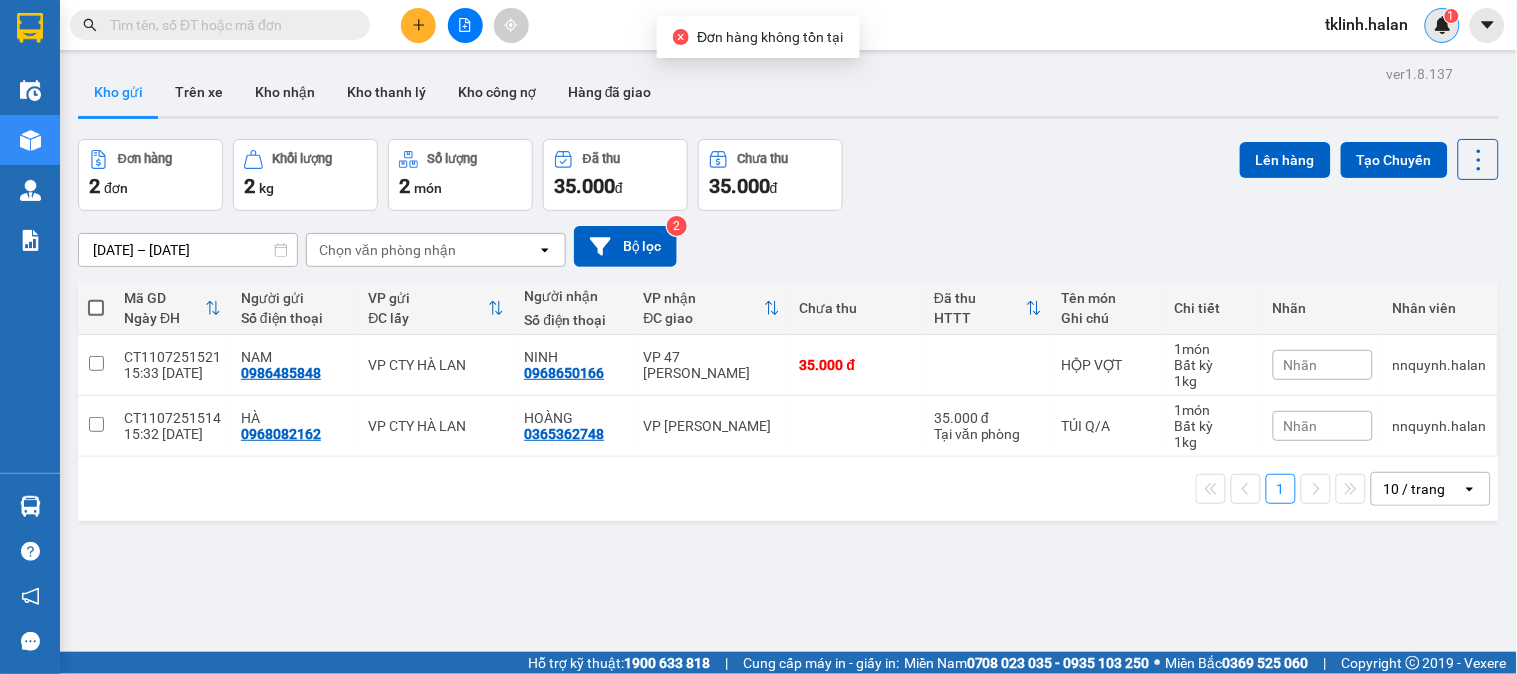 click at bounding box center [1443, 25] 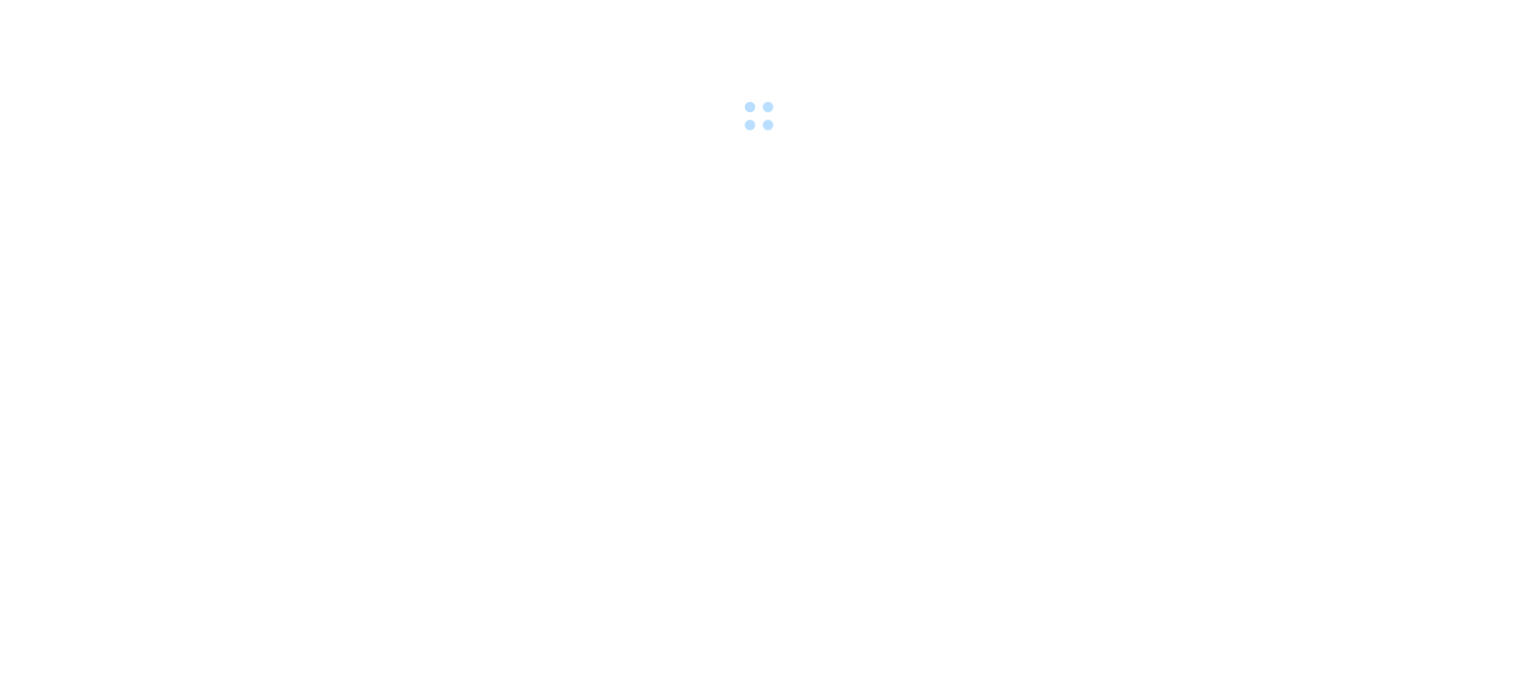 scroll, scrollTop: 0, scrollLeft: 0, axis: both 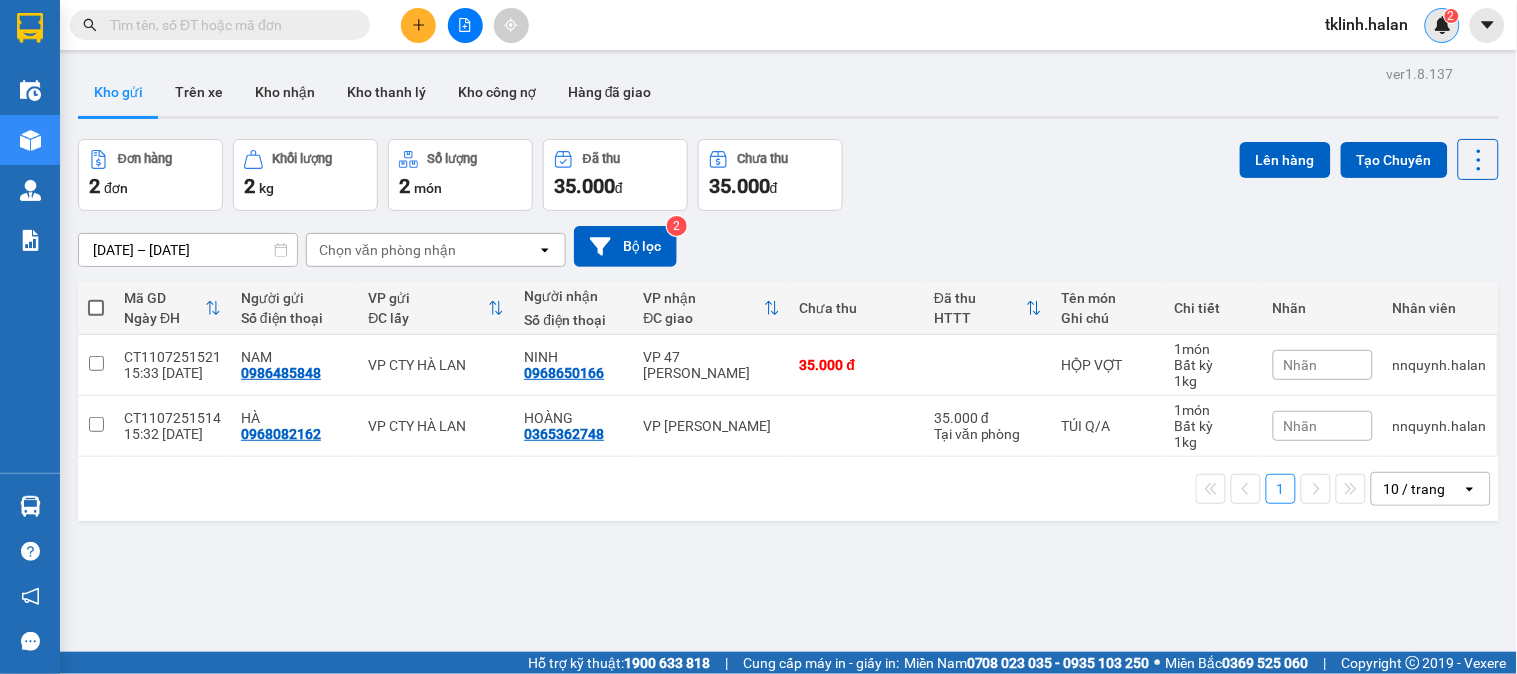 click on "2" at bounding box center (1442, 25) 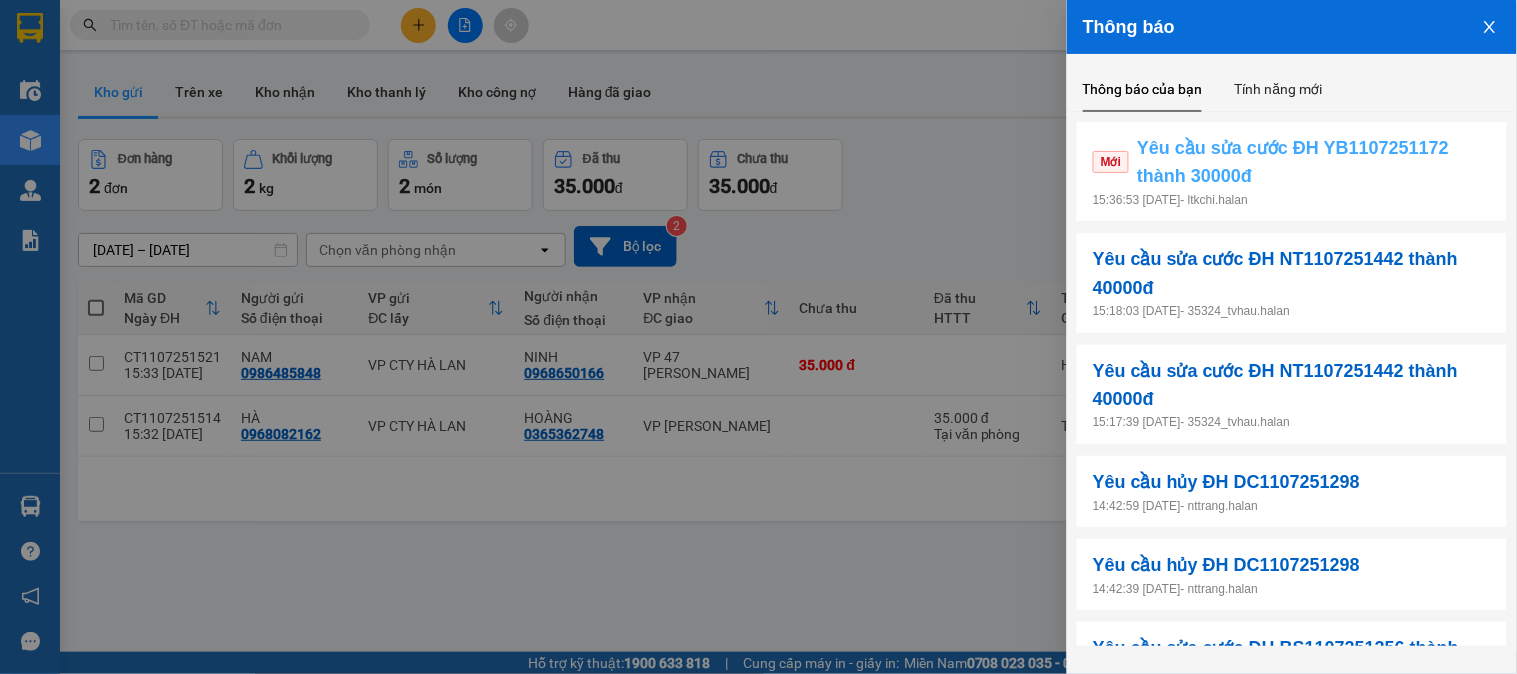 click on "Yêu cầu sửa cước ĐH YB1107251172 thành 30000đ" at bounding box center [1314, 162] 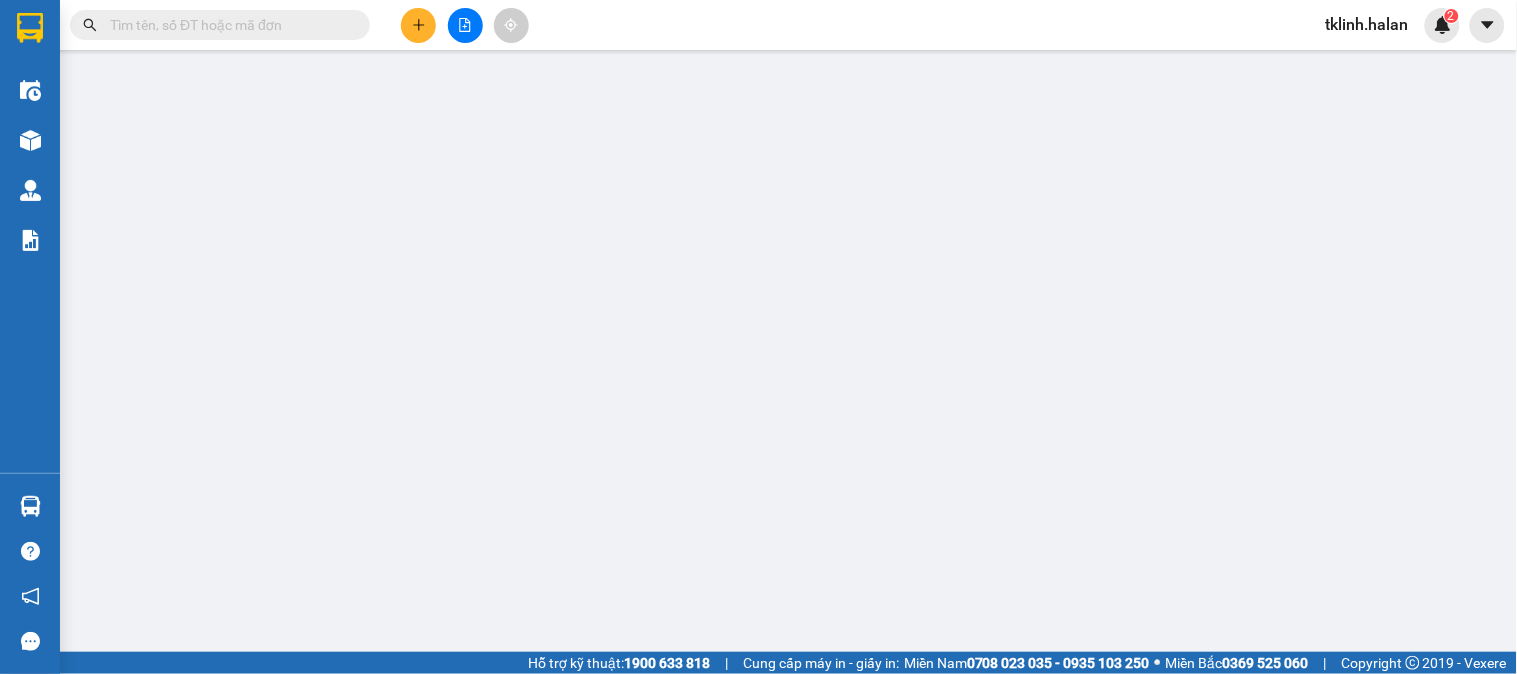 type on "0974232666" 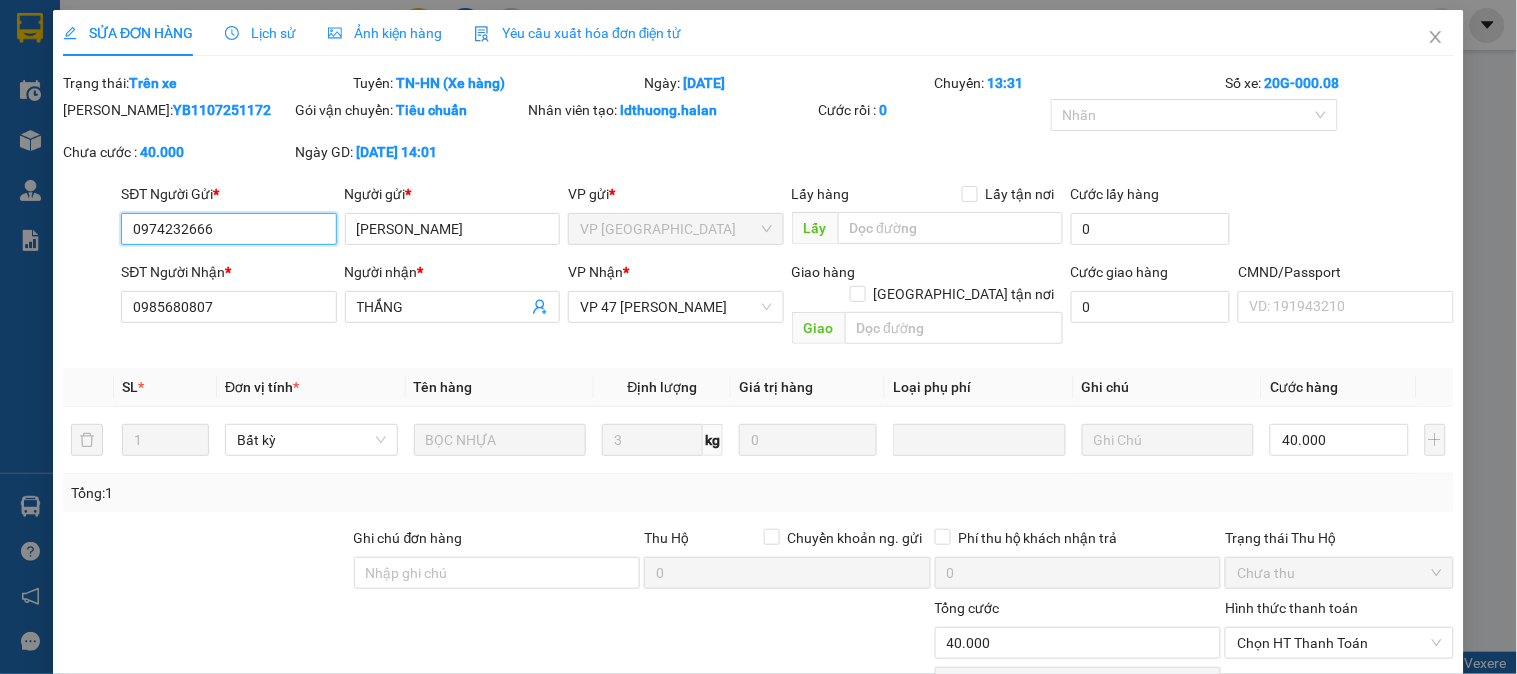 scroll, scrollTop: 136, scrollLeft: 0, axis: vertical 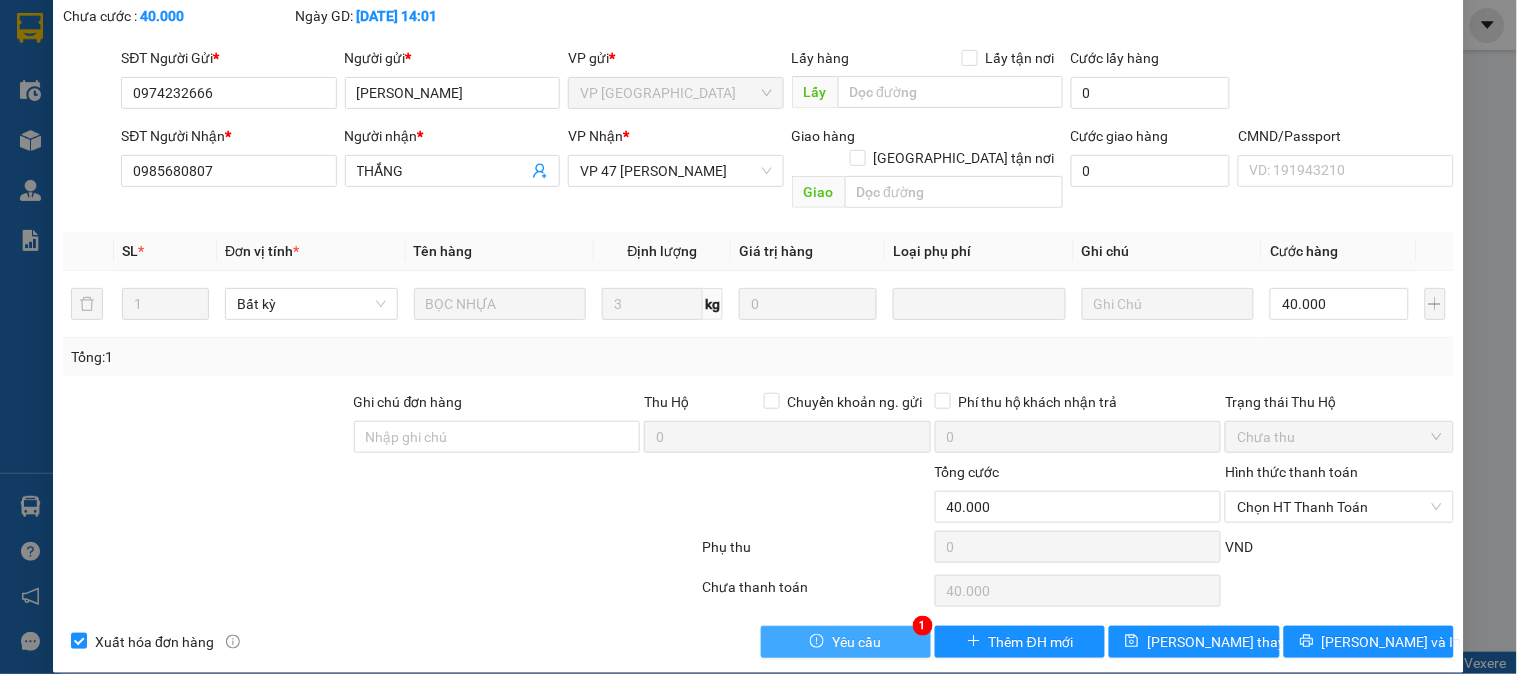 click on "Yêu cầu" at bounding box center (846, 642) 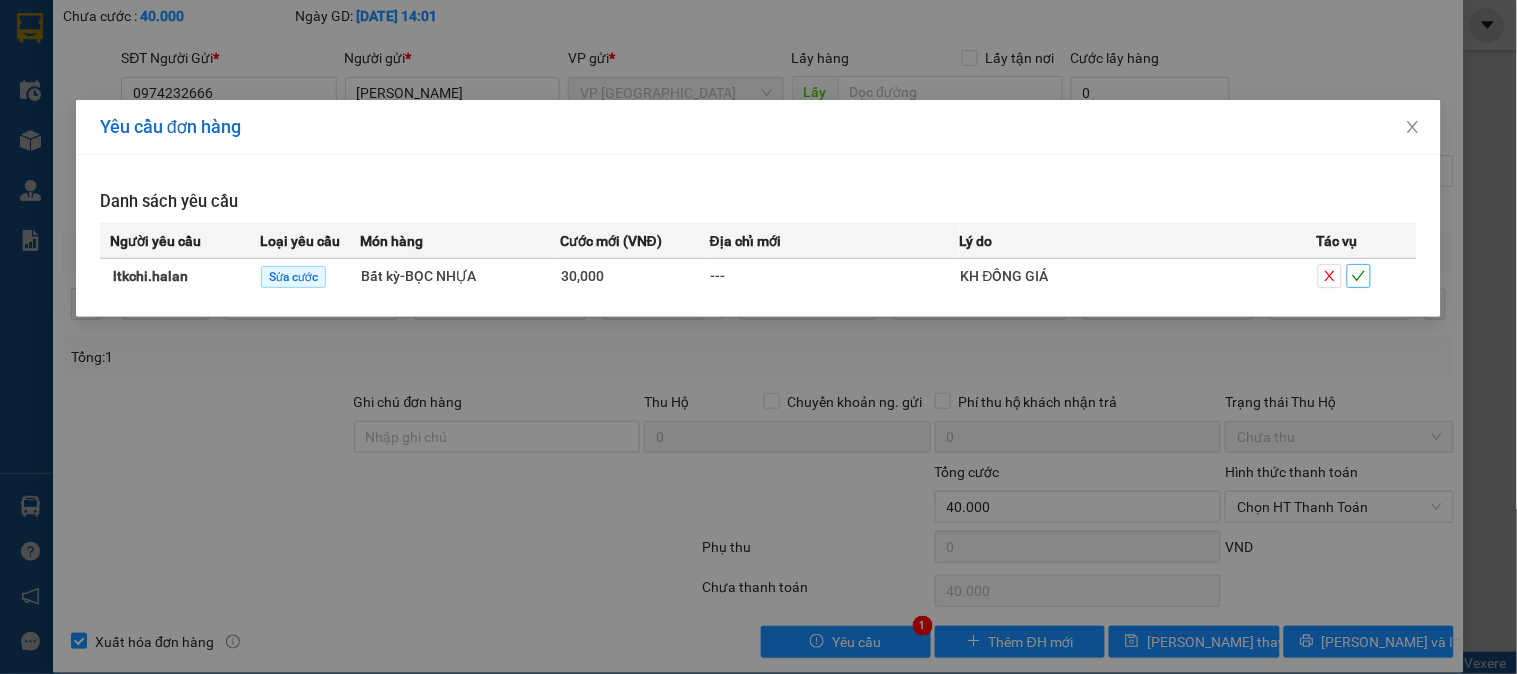 click 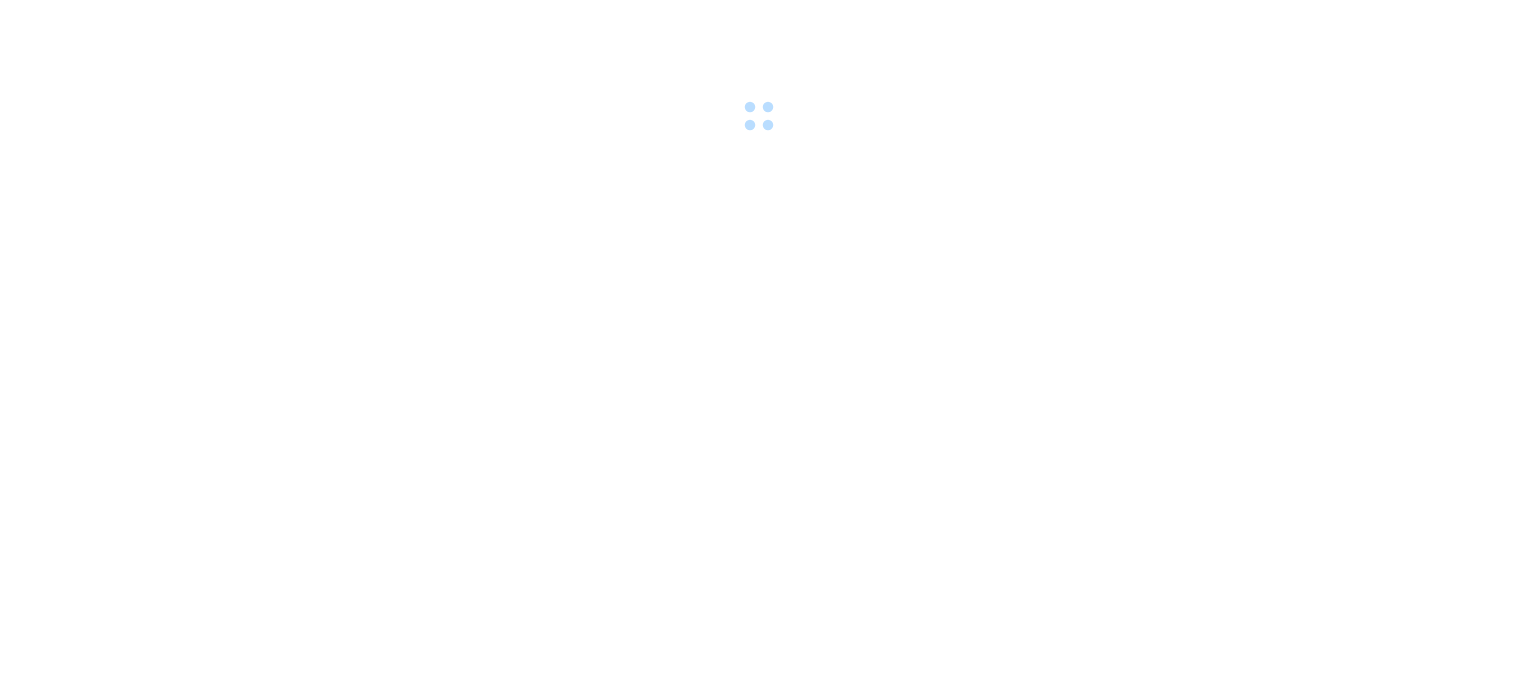 scroll, scrollTop: 0, scrollLeft: 0, axis: both 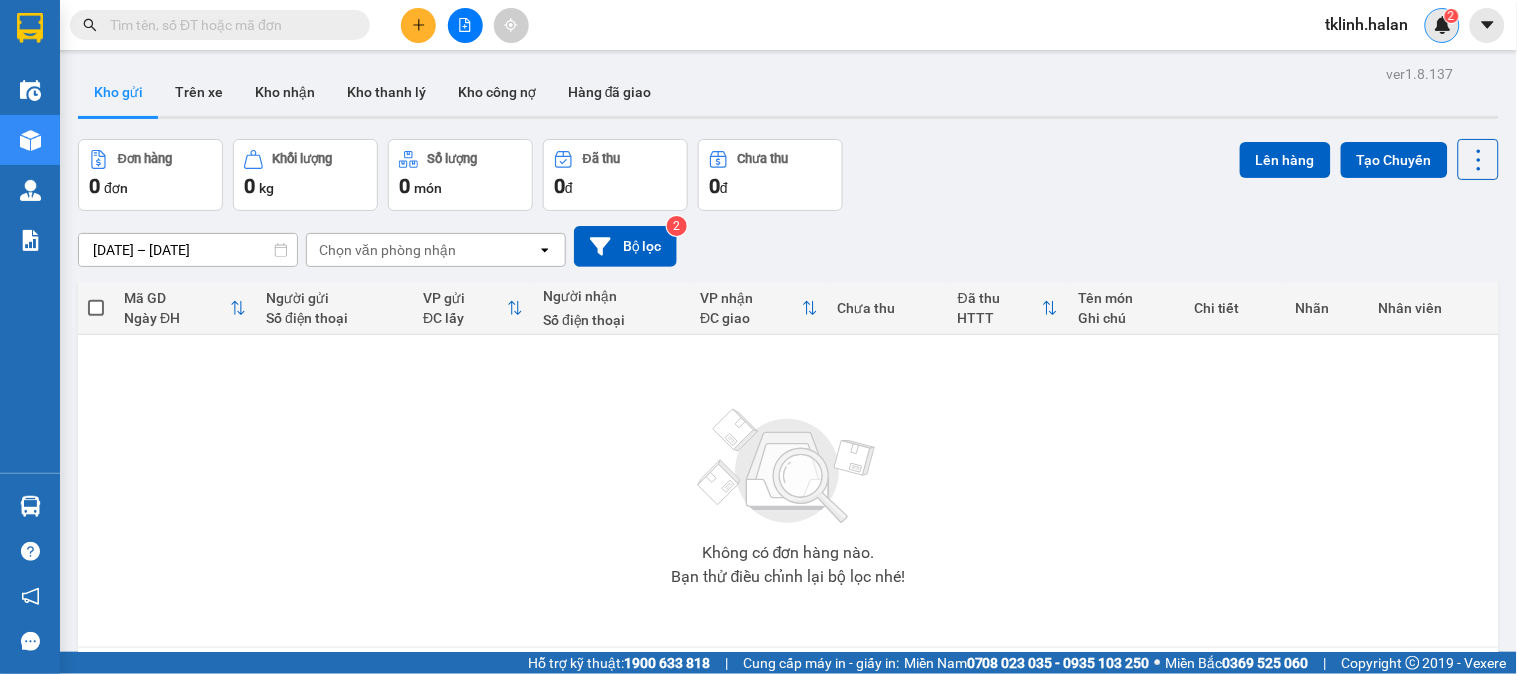 click at bounding box center (1443, 25) 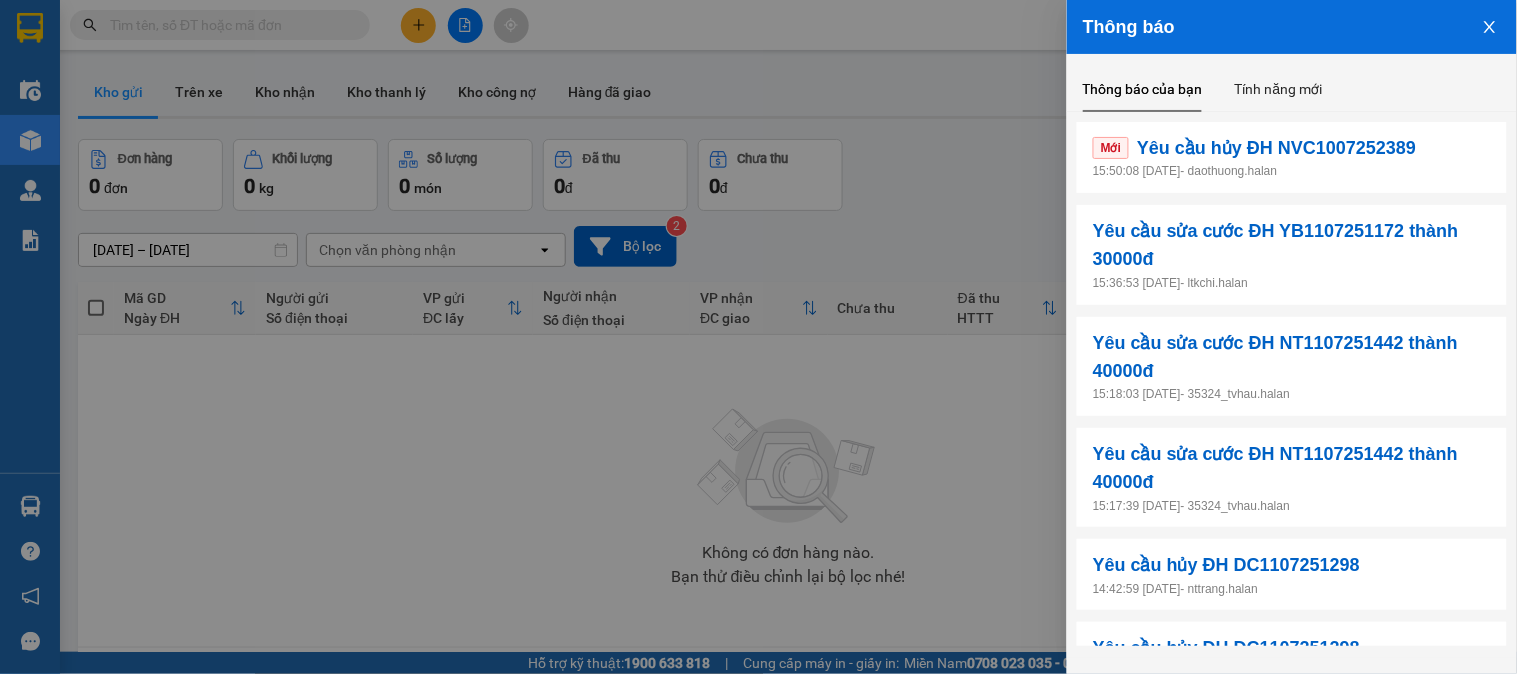 click on "15:50:08 11/07/2025  - daothuong.halan" at bounding box center (1292, 171) 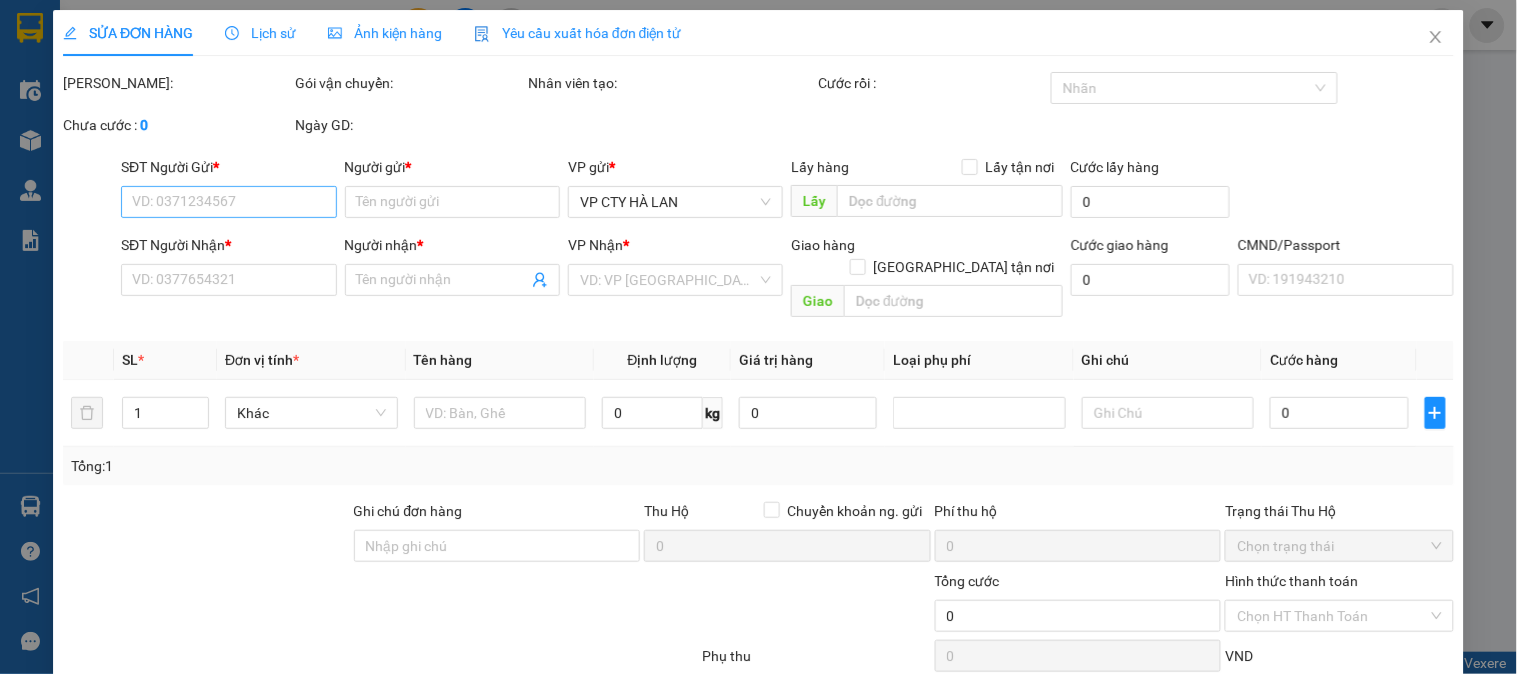type on "0986364796" 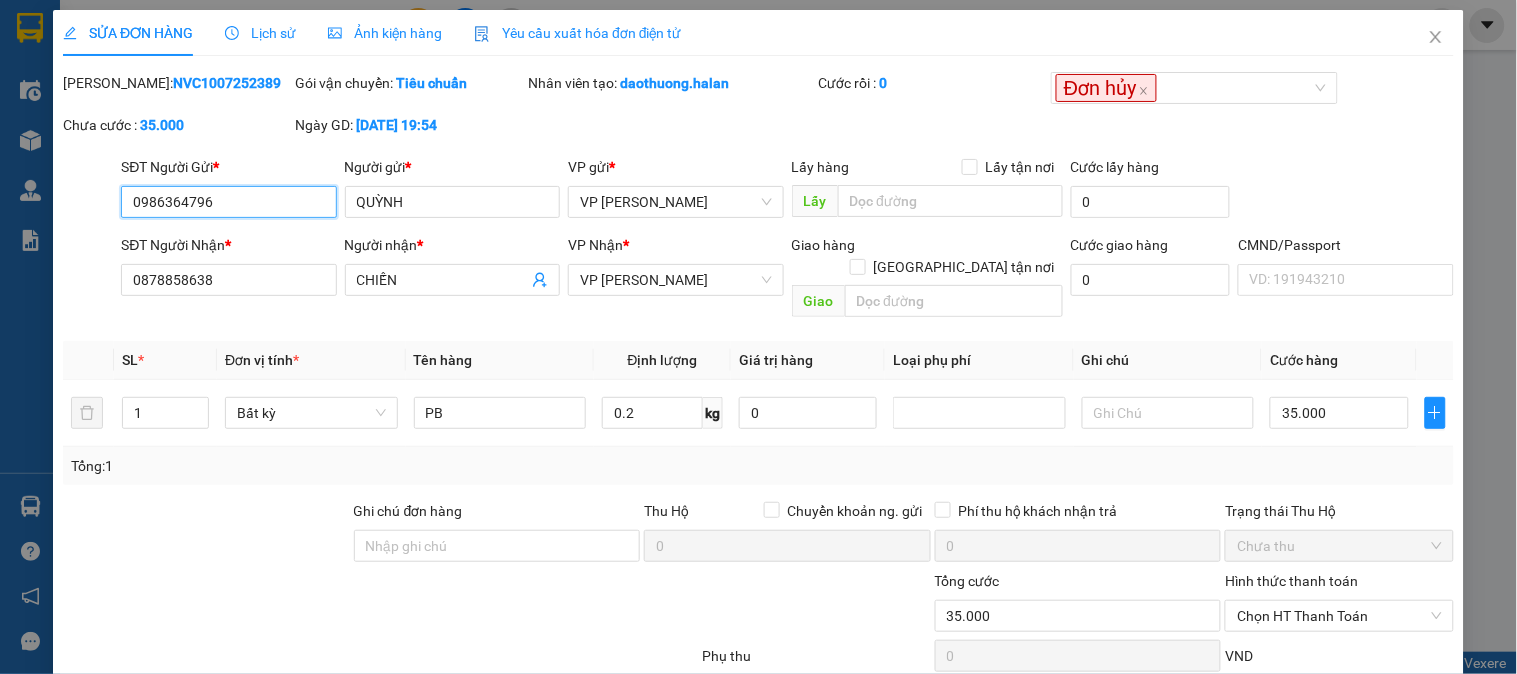 click on "0986364796" at bounding box center [228, 202] 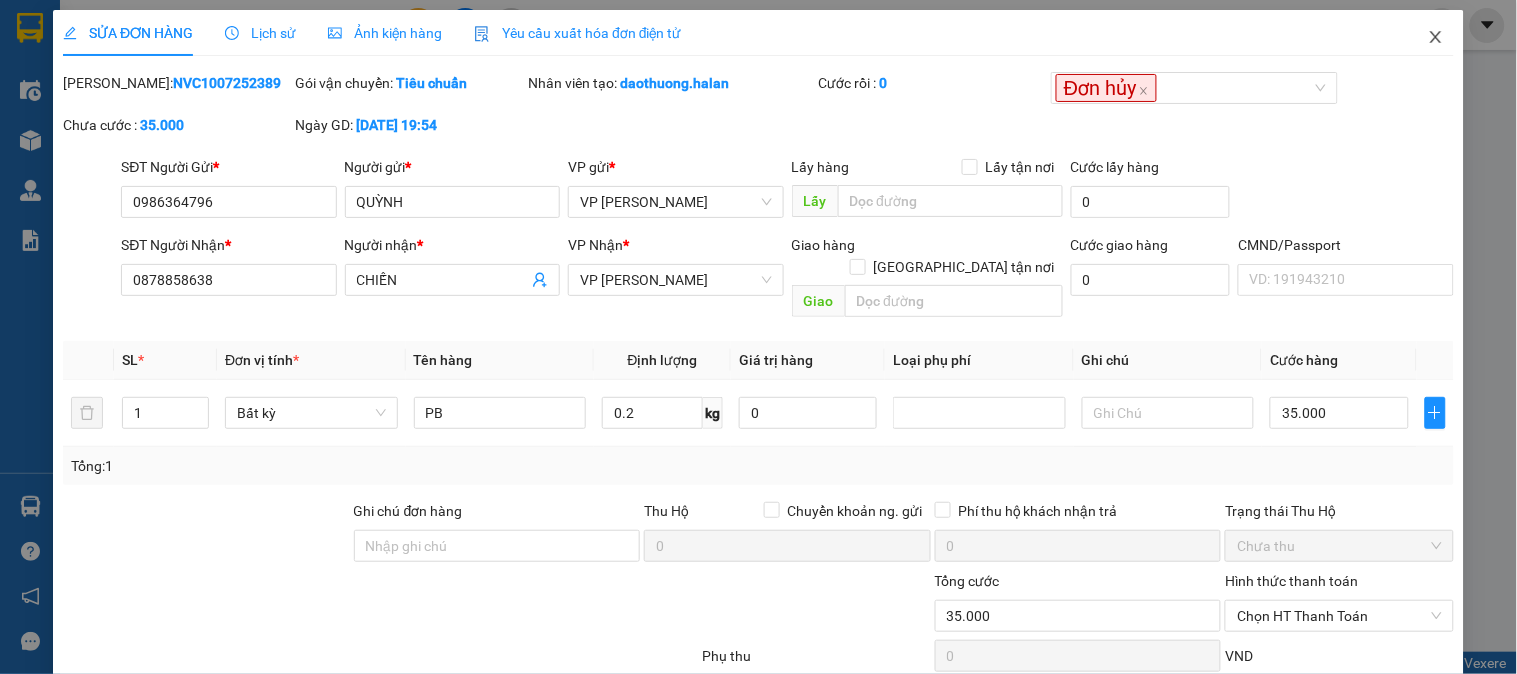 click at bounding box center [1436, 38] 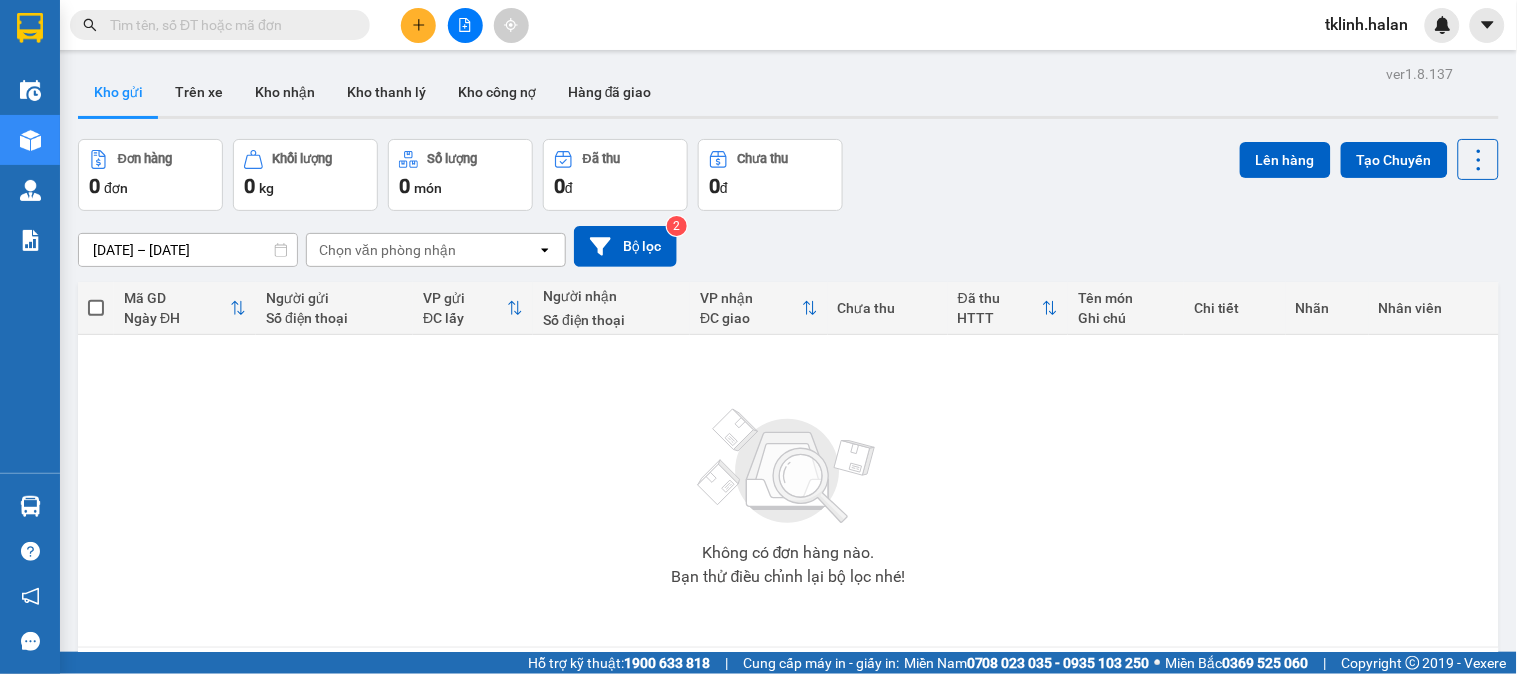 click at bounding box center [228, 25] 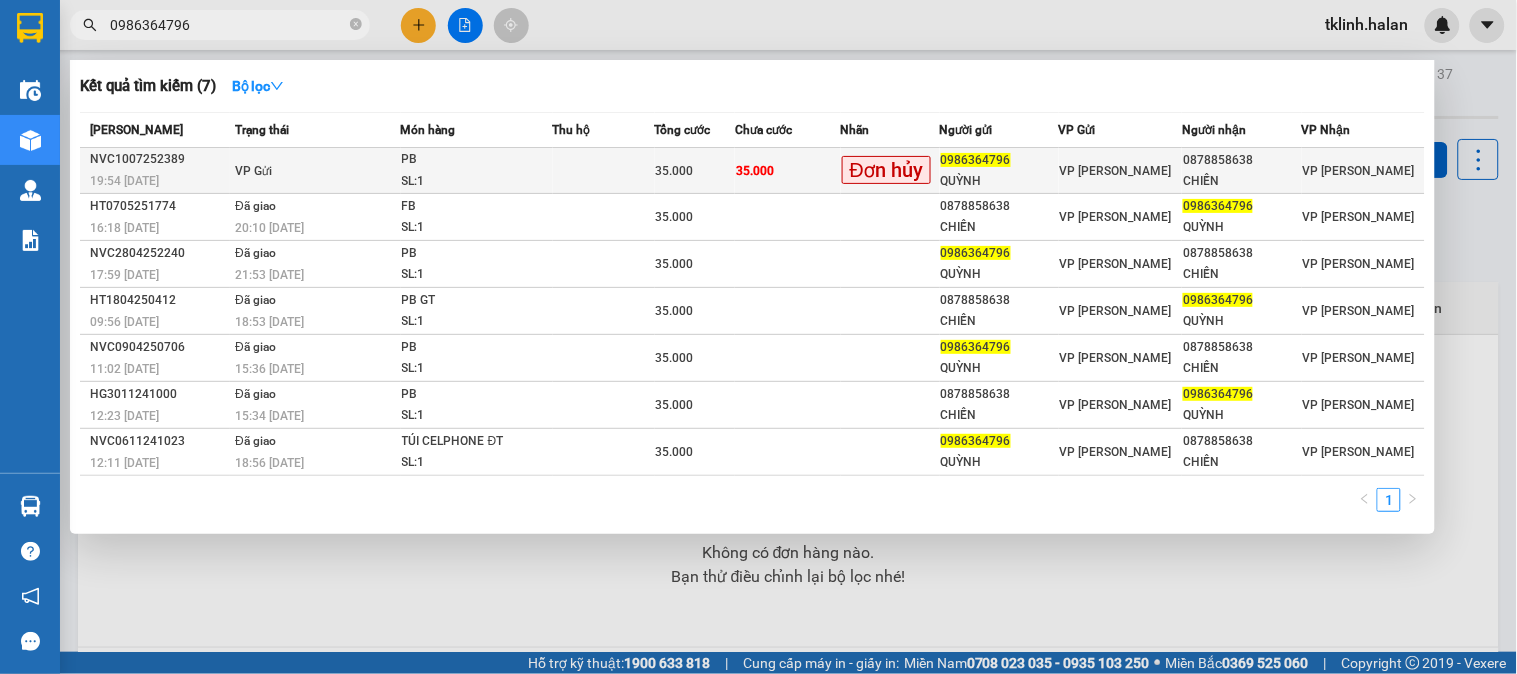 type on "0986364796" 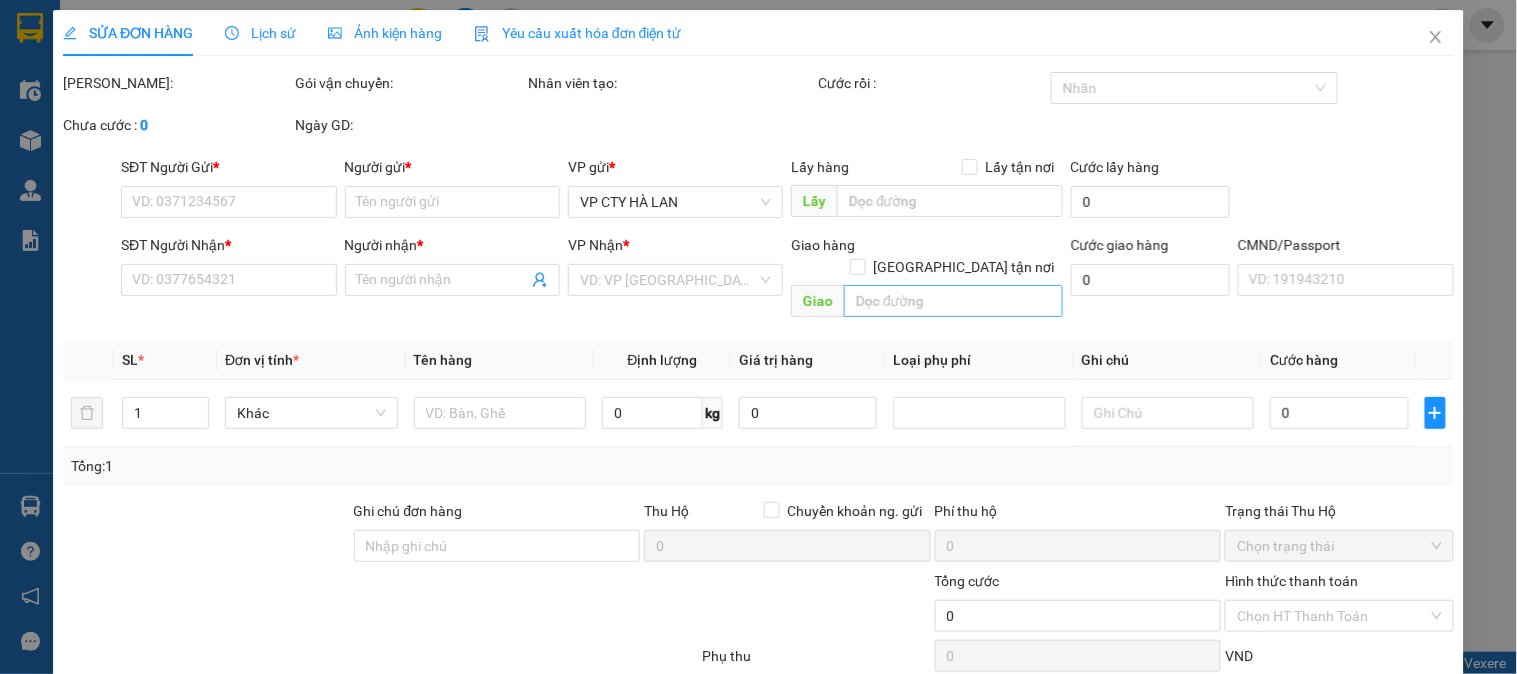 type on "0986364796" 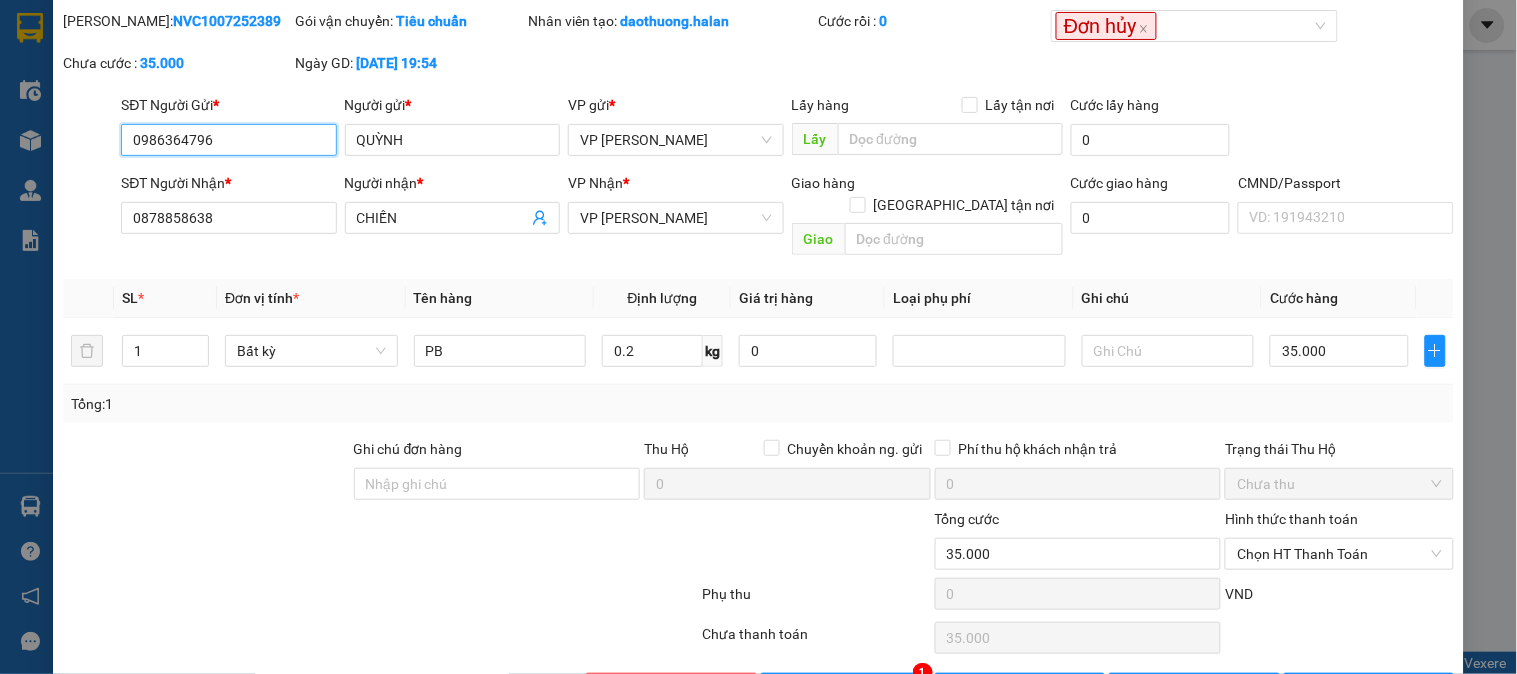 scroll, scrollTop: 110, scrollLeft: 0, axis: vertical 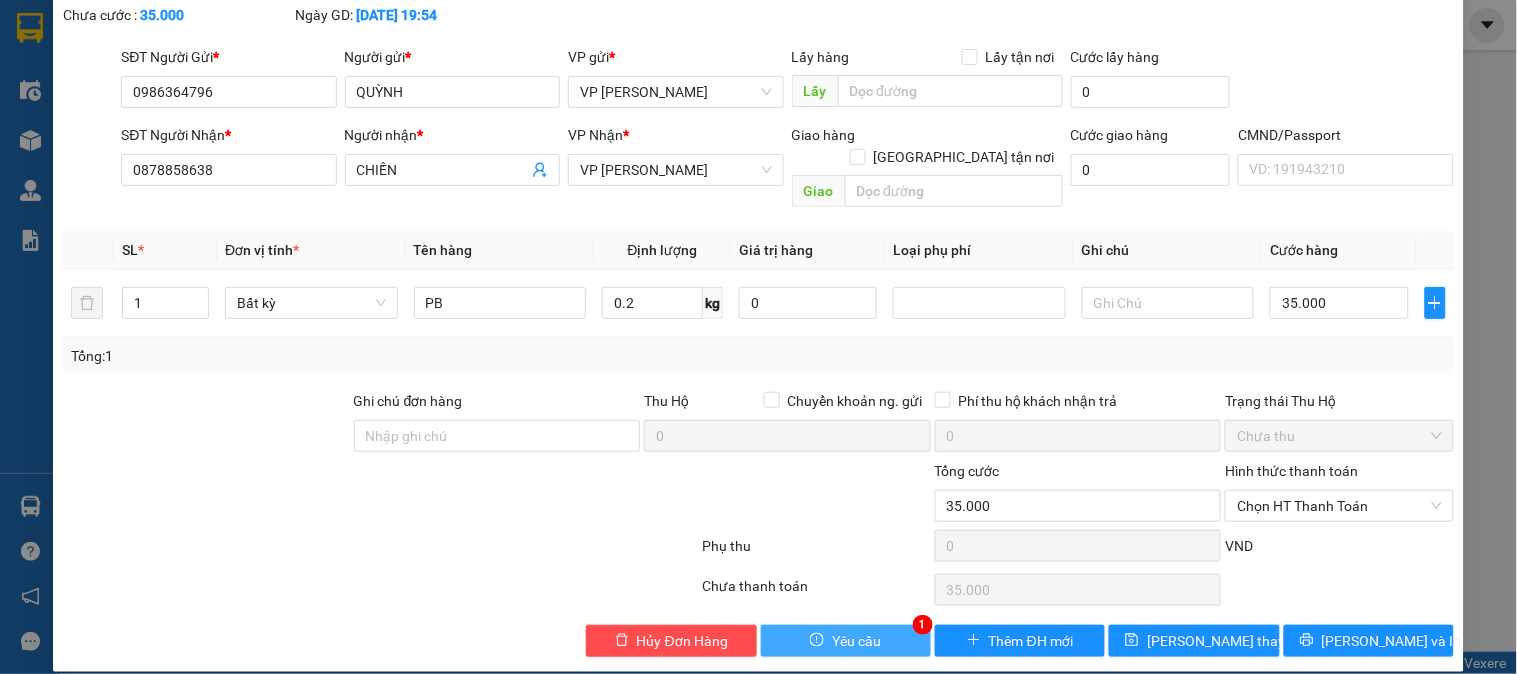 click on "Yêu cầu" at bounding box center (856, 641) 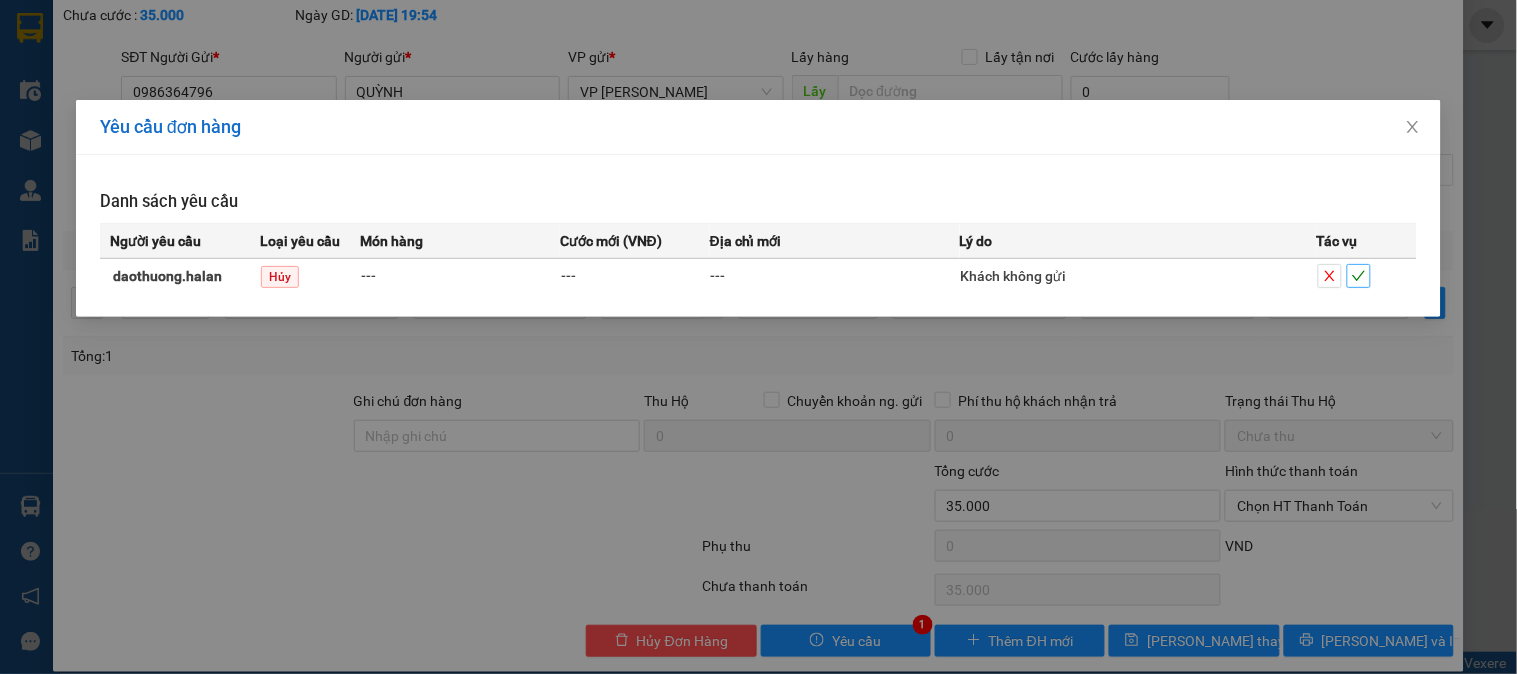 click 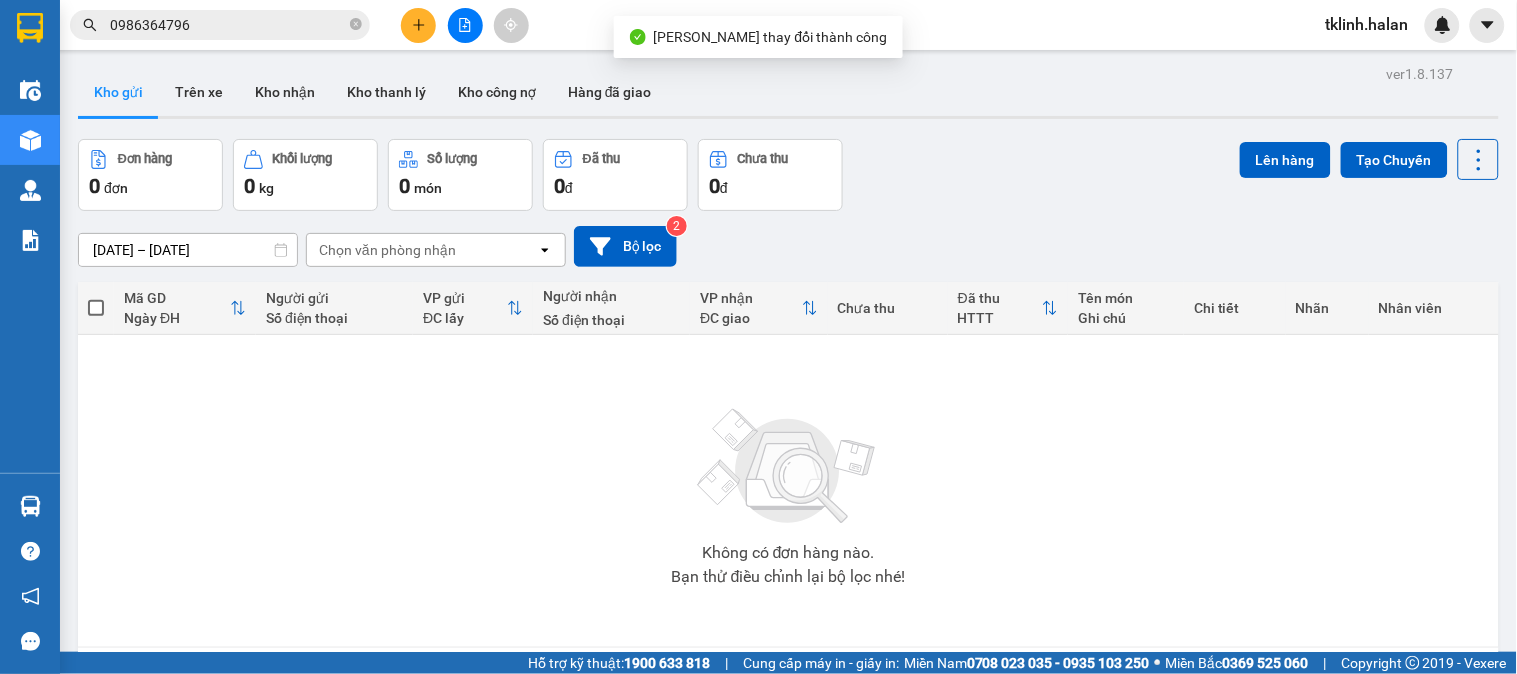 drag, startPoint x: 230, startPoint y: 556, endPoint x: 233, endPoint y: 584, distance: 28.160255 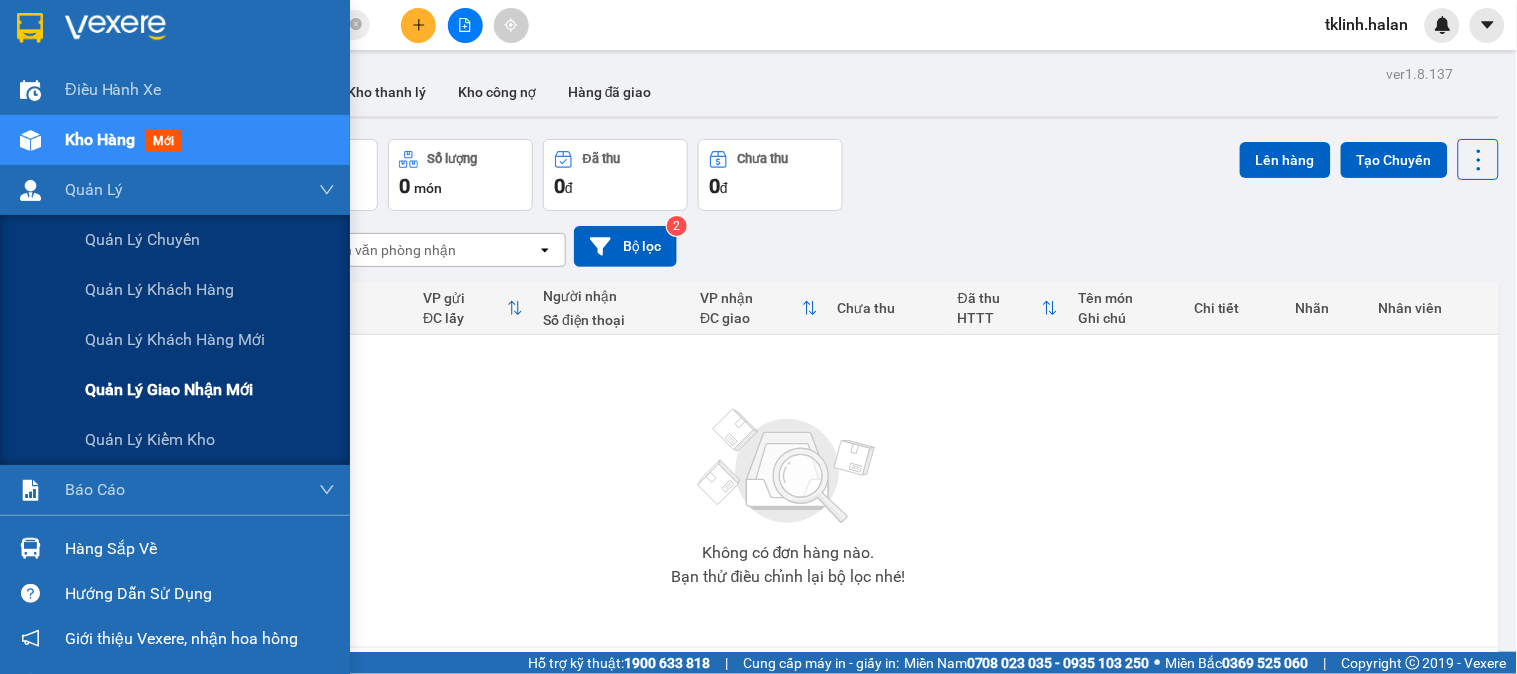 click on "Quản lý giao nhận mới" at bounding box center (169, 389) 